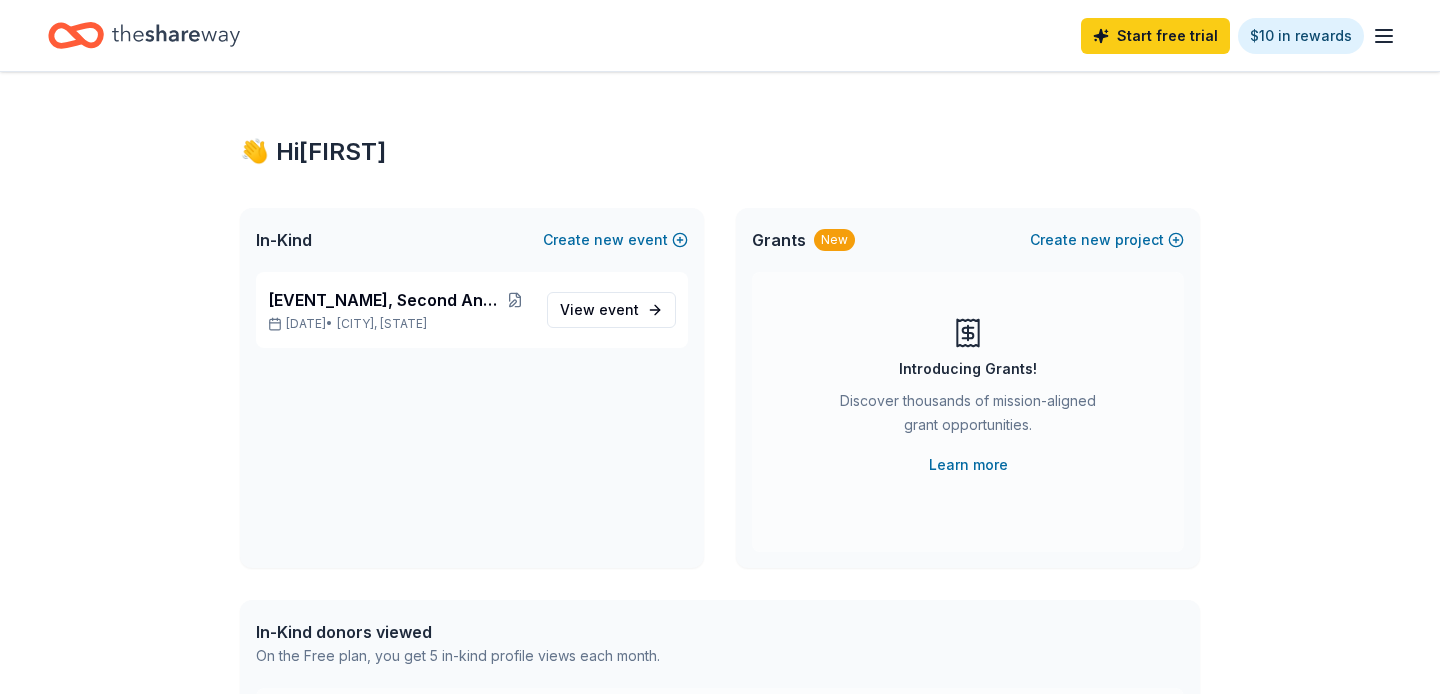 scroll, scrollTop: 0, scrollLeft: 0, axis: both 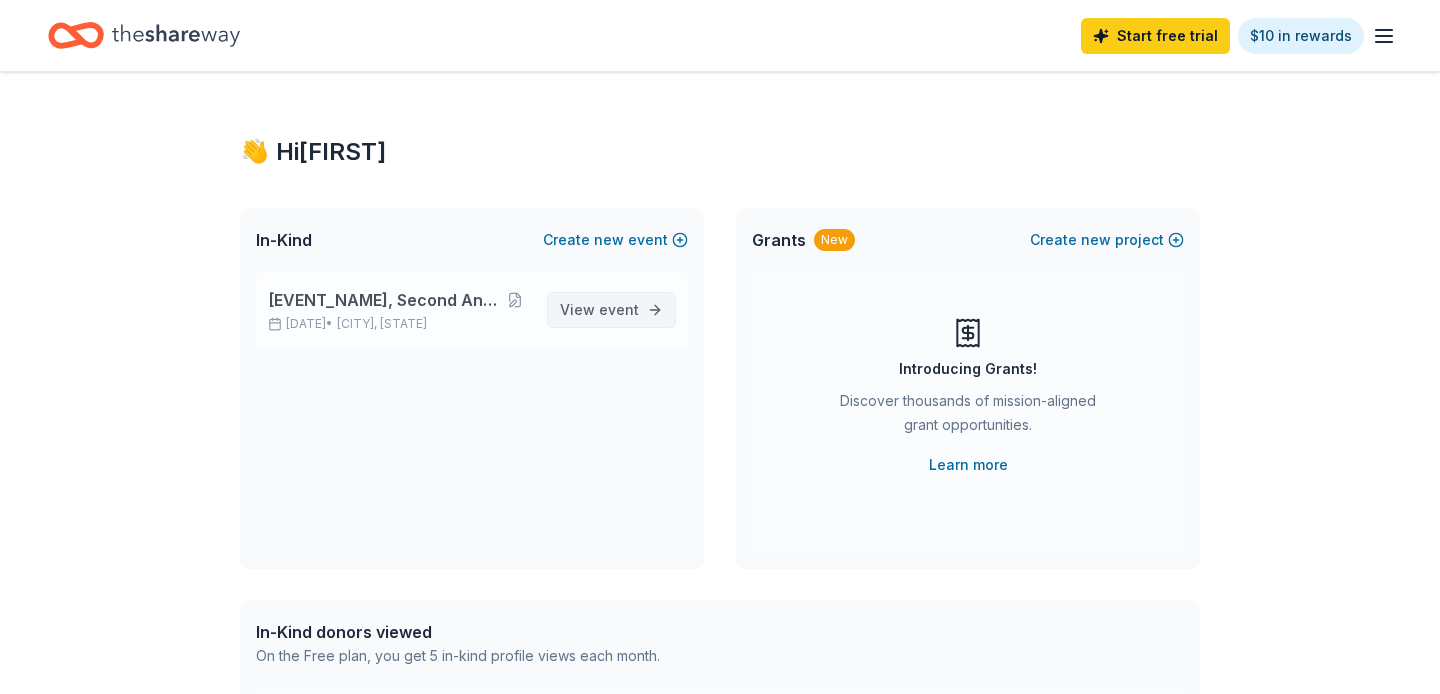 click on "event" at bounding box center [619, 309] 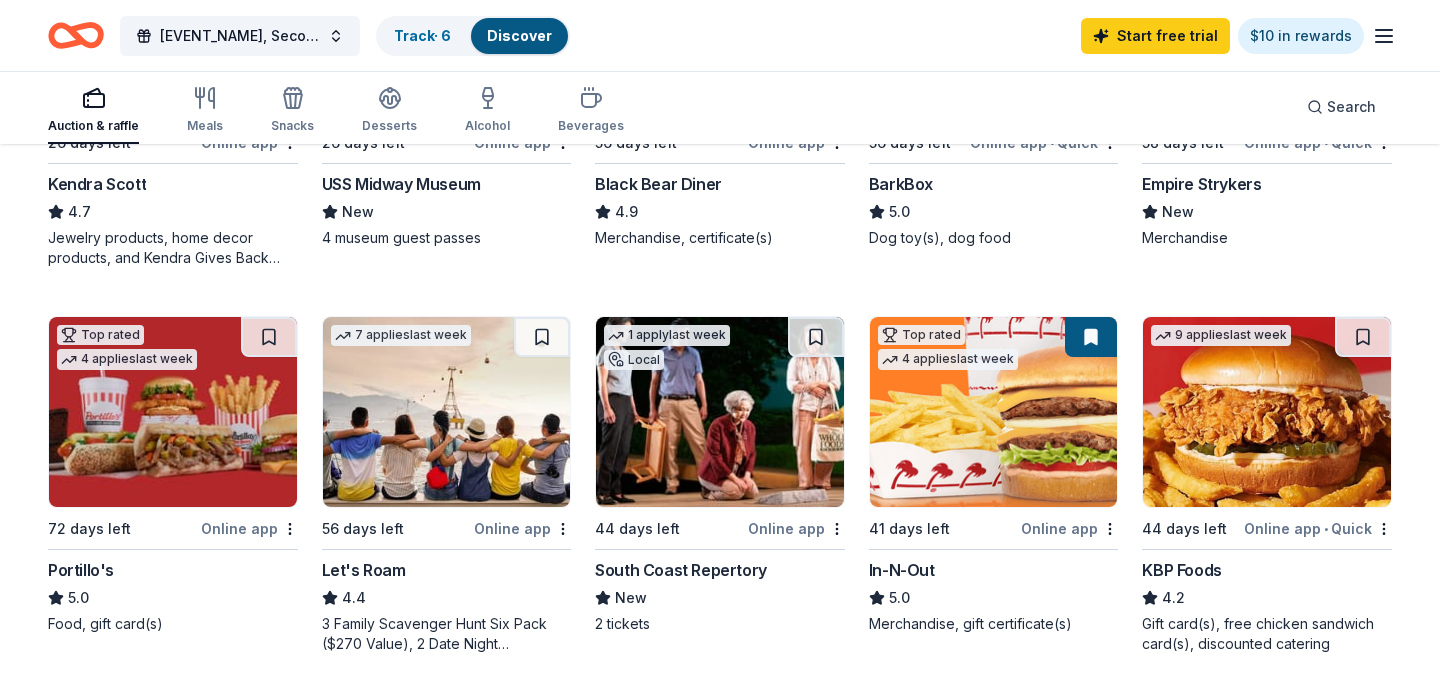 scroll, scrollTop: 830, scrollLeft: 0, axis: vertical 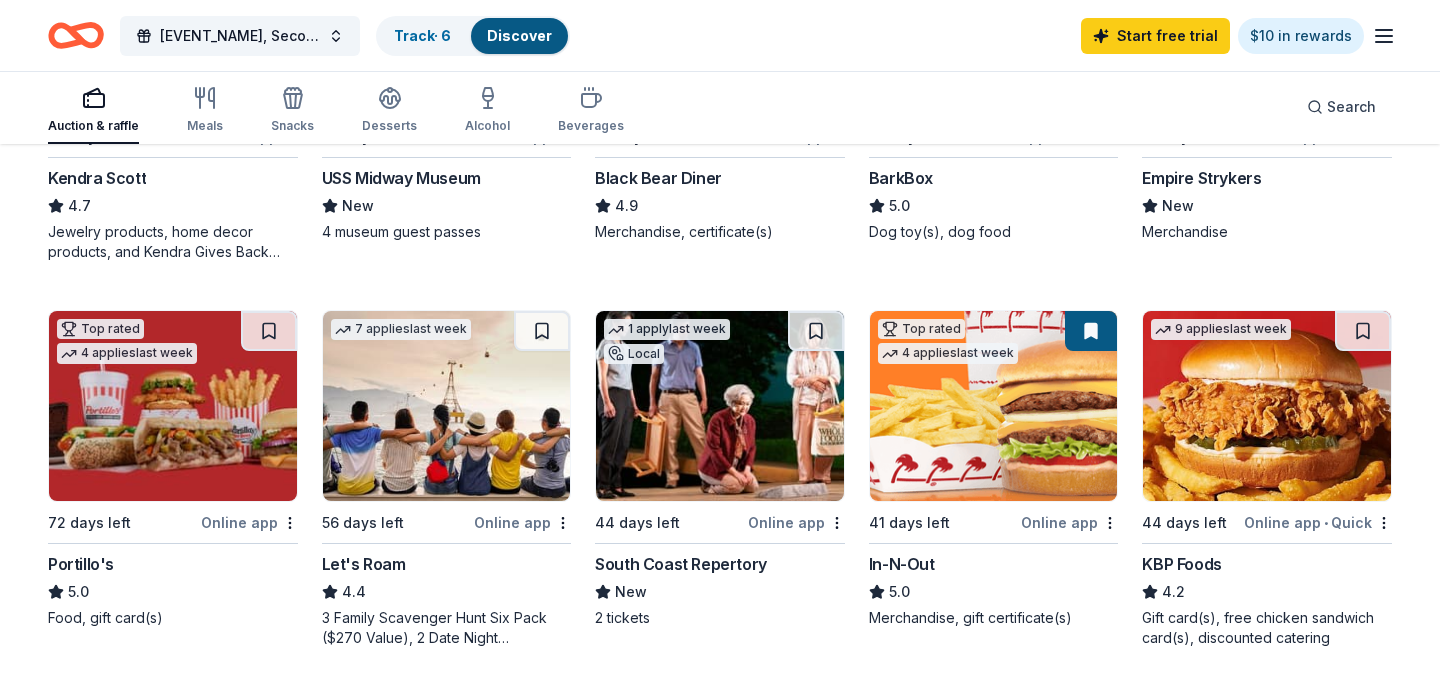 click at bounding box center [1091, 331] 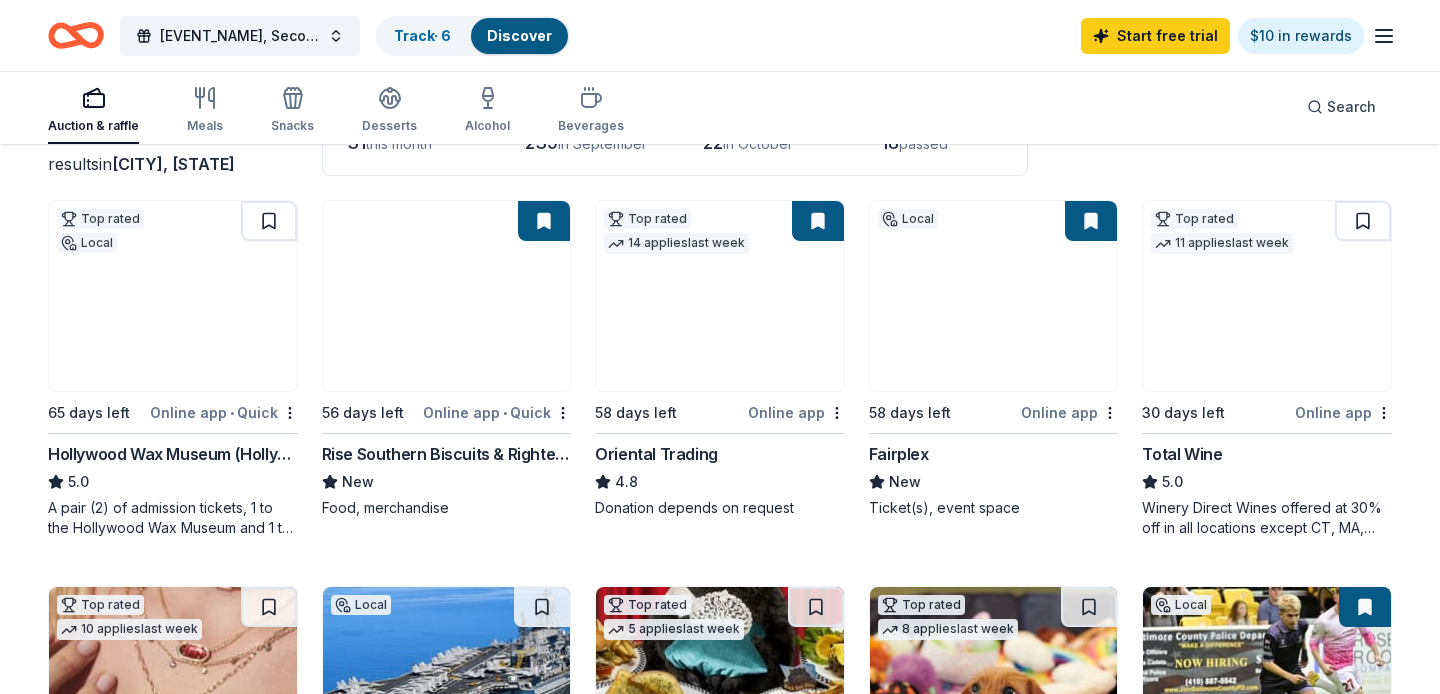 scroll, scrollTop: 173, scrollLeft: 0, axis: vertical 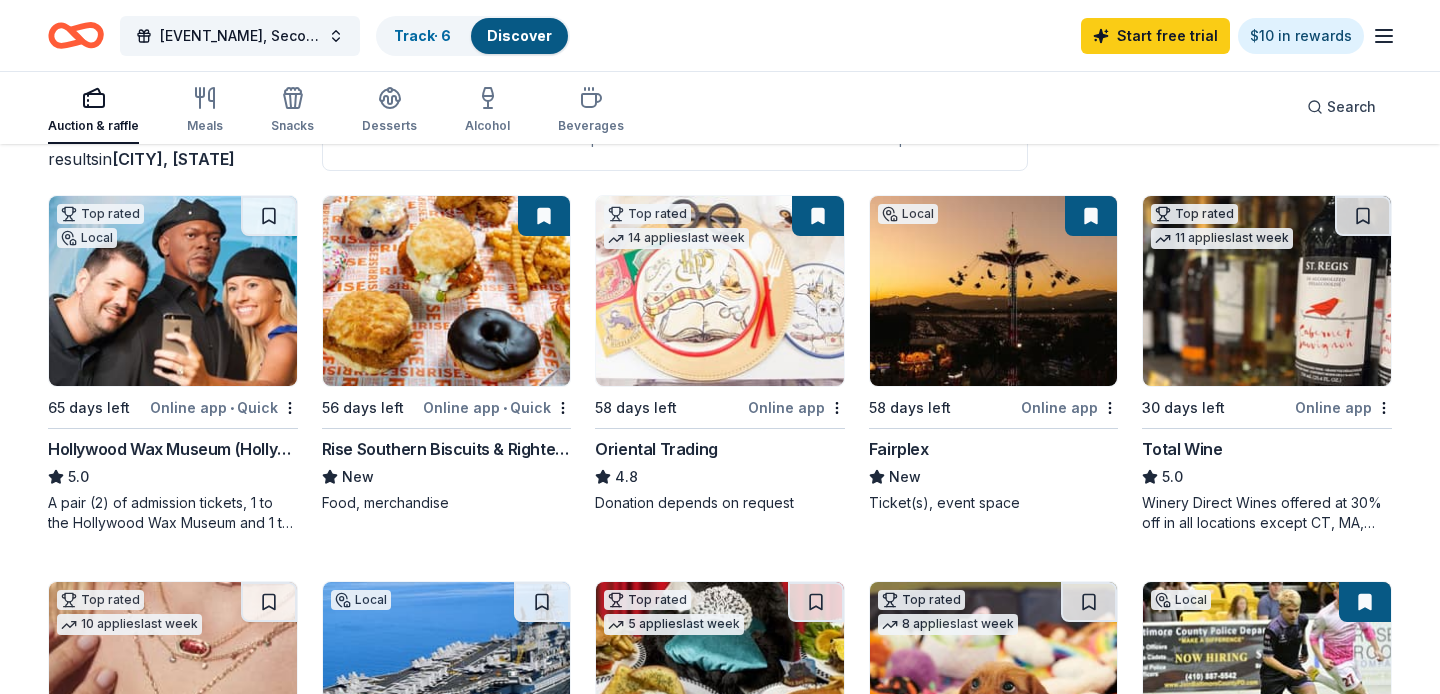 click at bounding box center (818, 216) 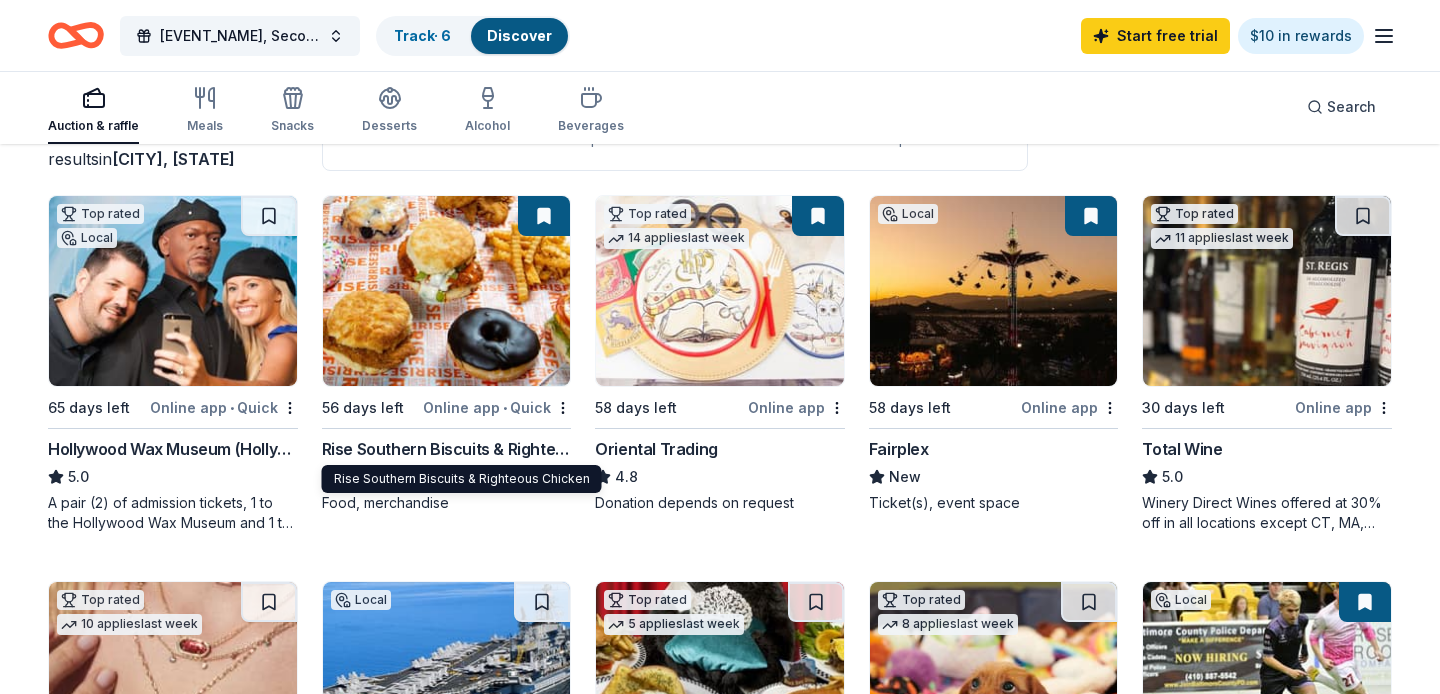 click on "Rise Southern Biscuits & Righteous Chicken" at bounding box center (447, 449) 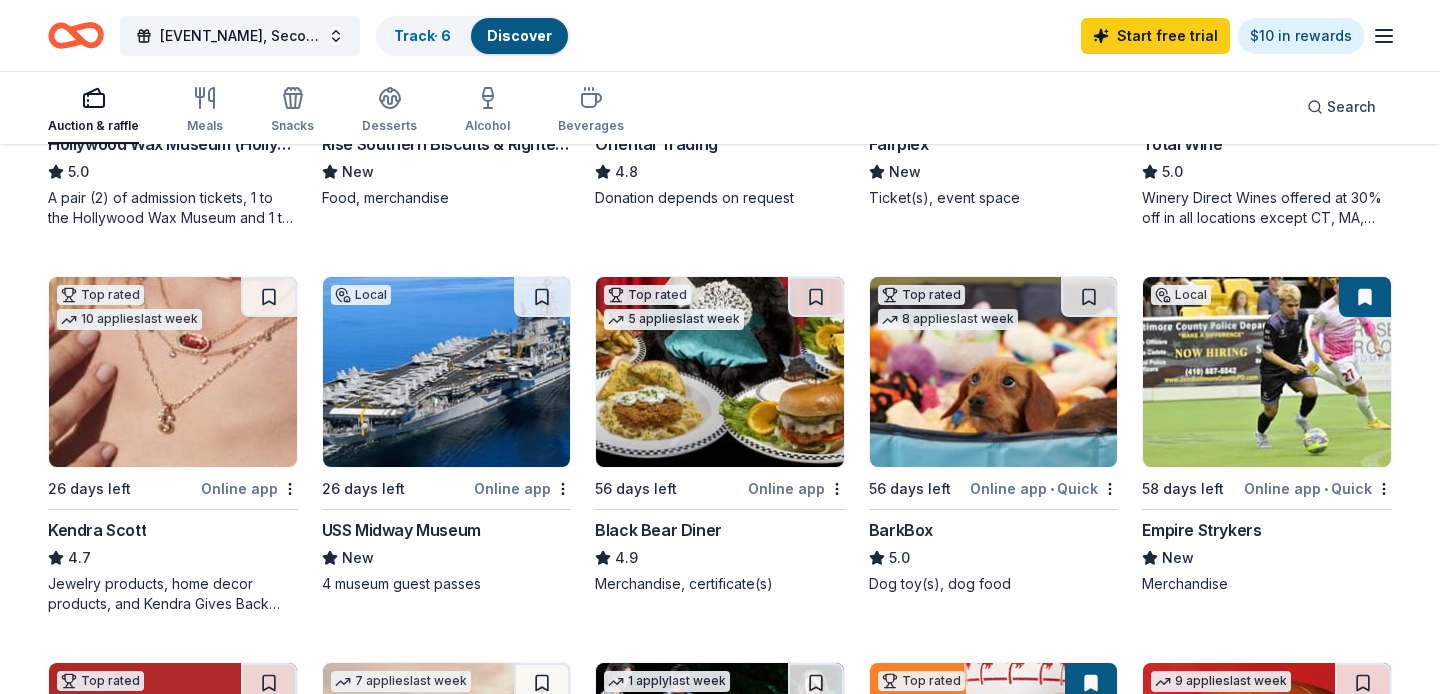 scroll, scrollTop: 421, scrollLeft: 0, axis: vertical 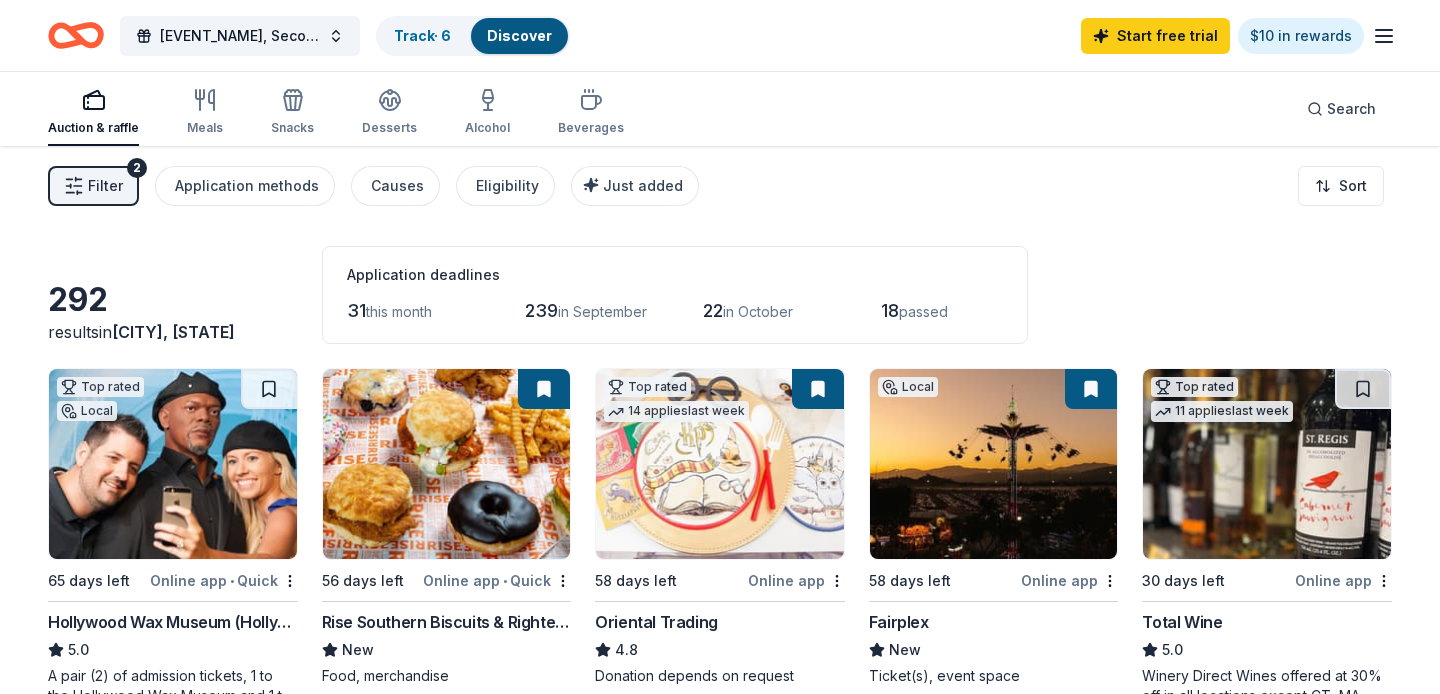 click on "Online app • Quick" at bounding box center [224, 580] 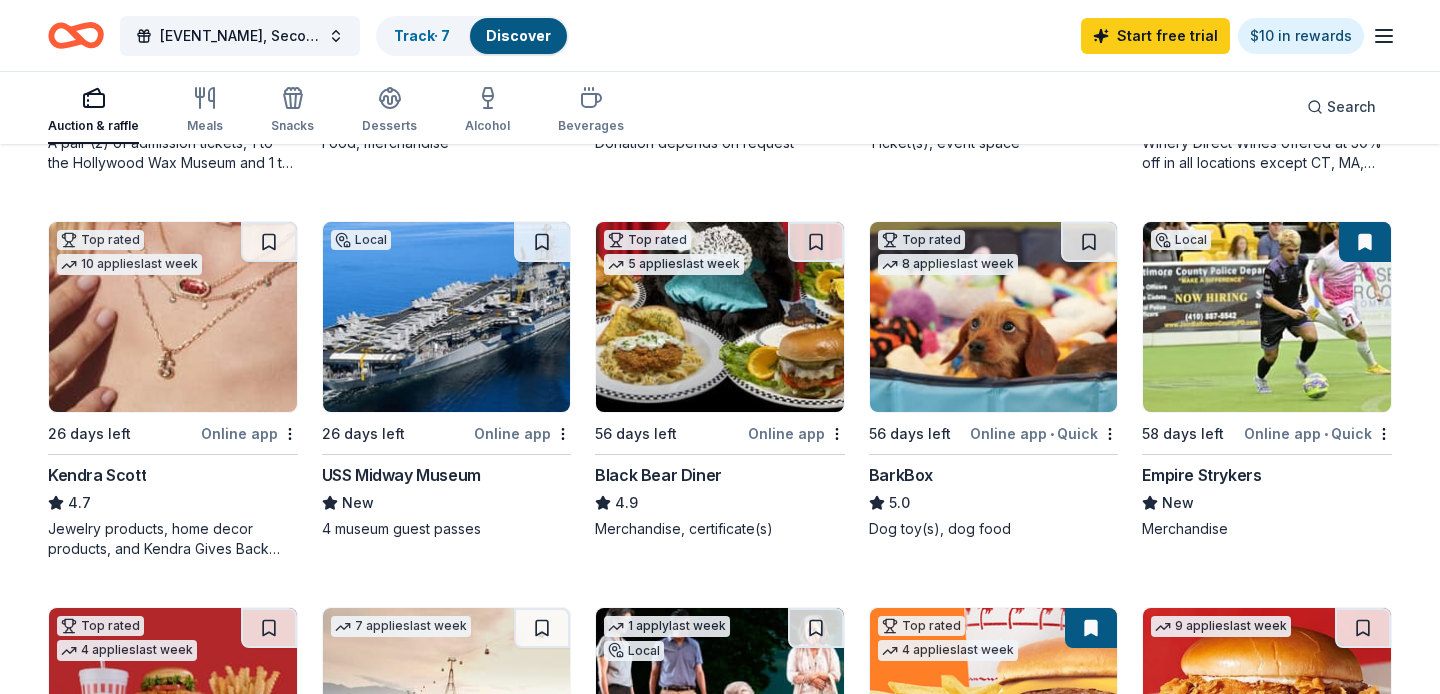 scroll, scrollTop: 541, scrollLeft: 0, axis: vertical 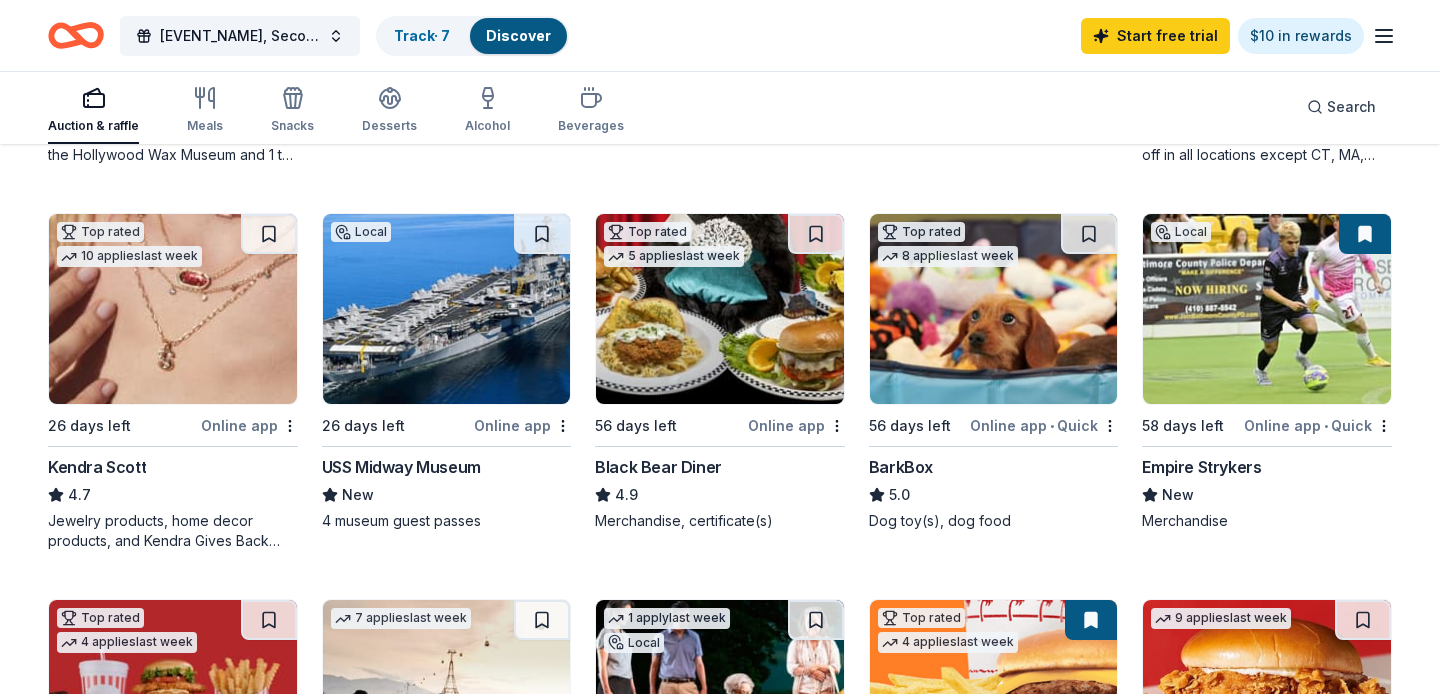 click at bounding box center [1267, 309] 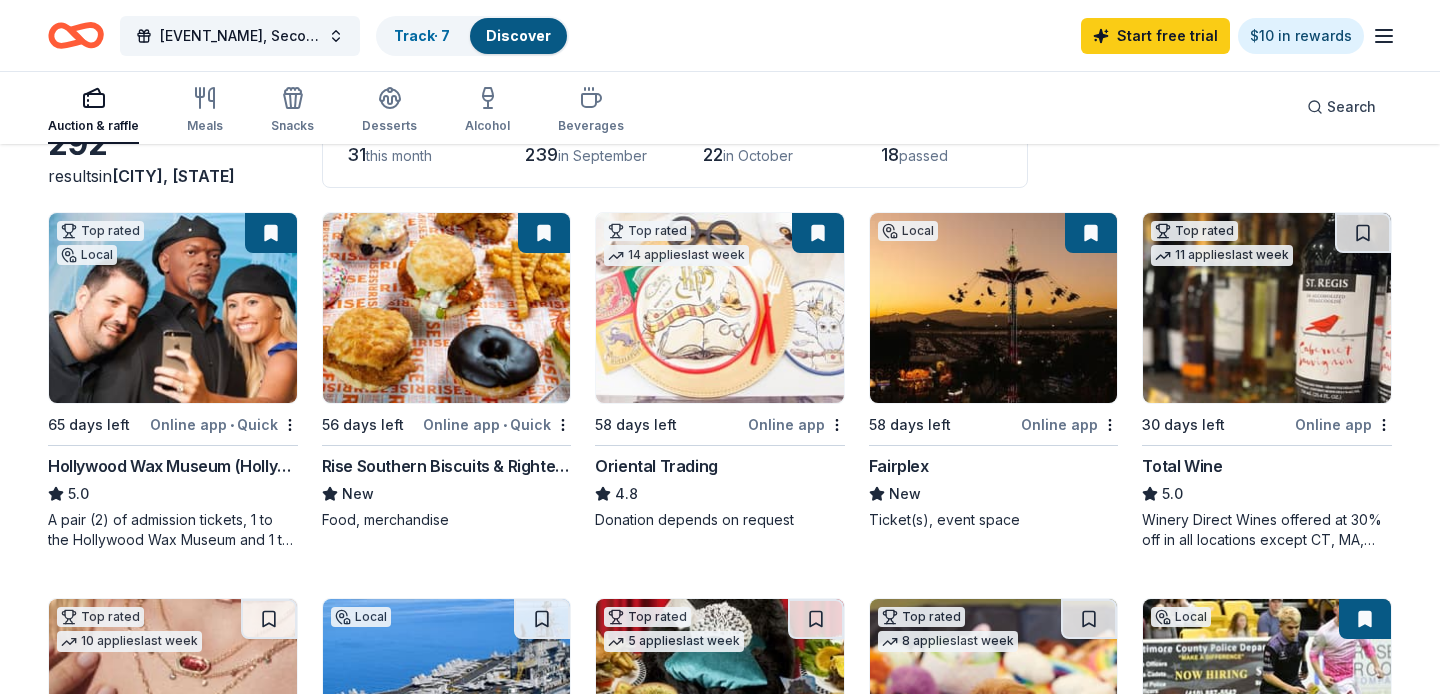scroll, scrollTop: 0, scrollLeft: 0, axis: both 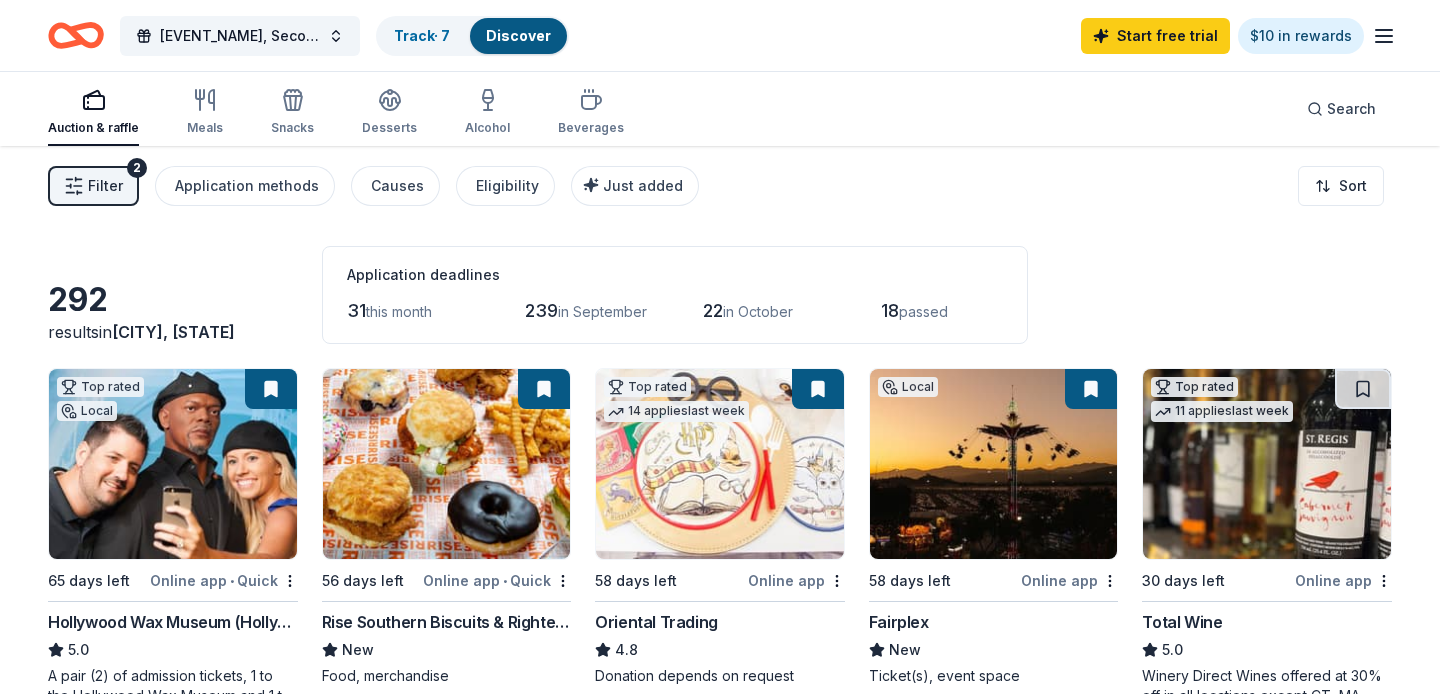 click 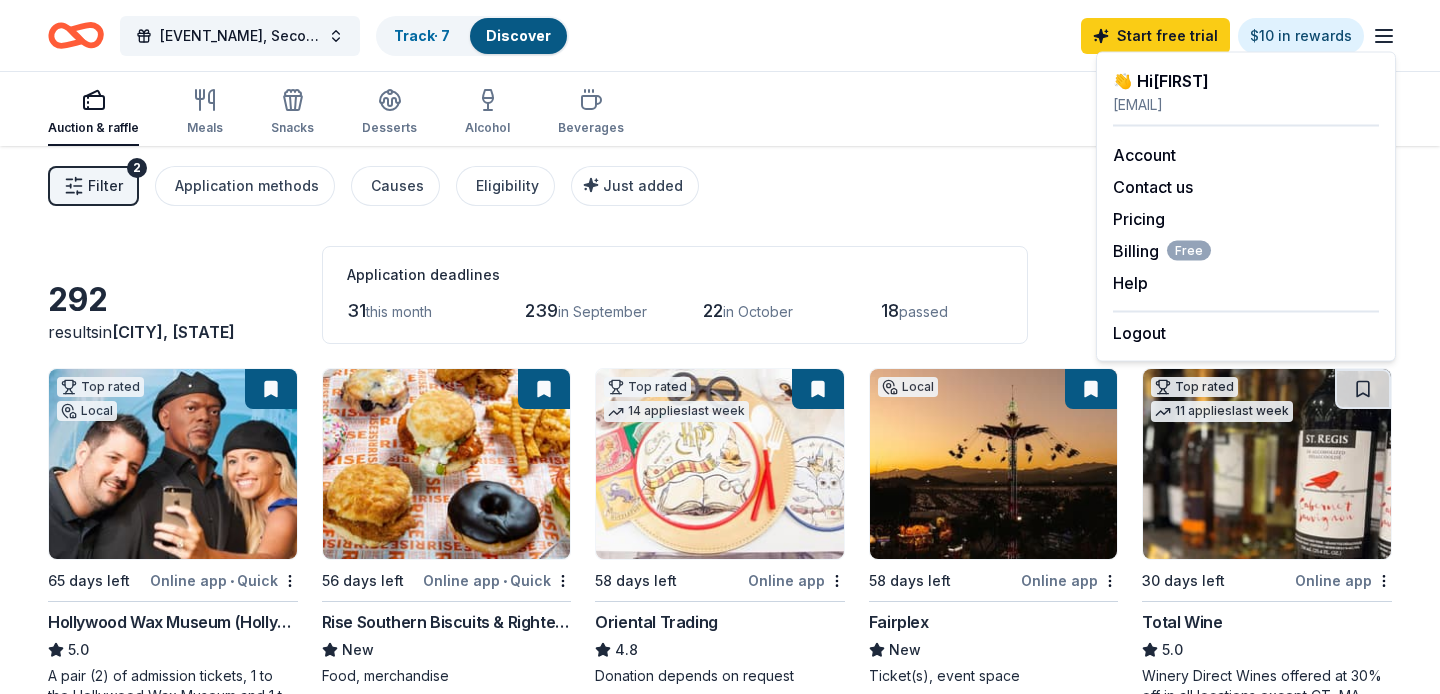 click on "Auction & raffle Meals Snacks Desserts Alcohol Beverages Search" at bounding box center (720, 109) 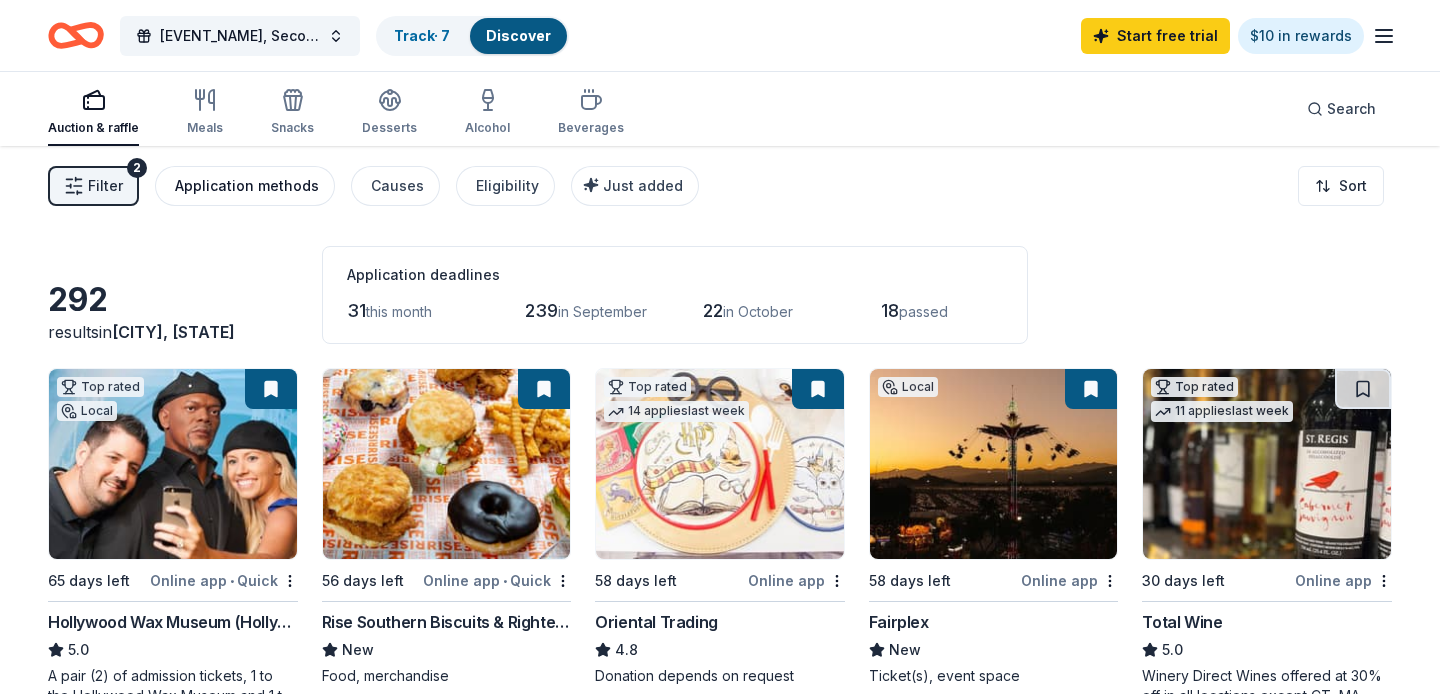 click on "Application methods" at bounding box center [247, 186] 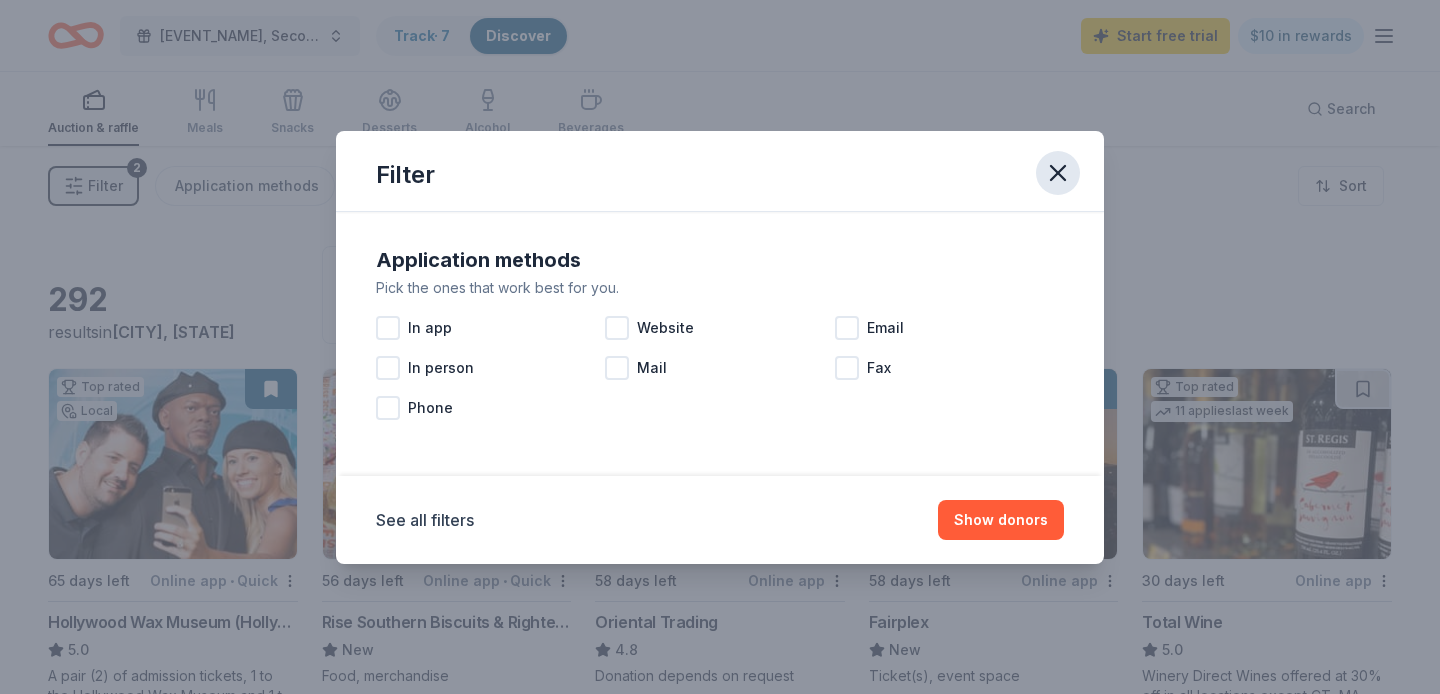 click 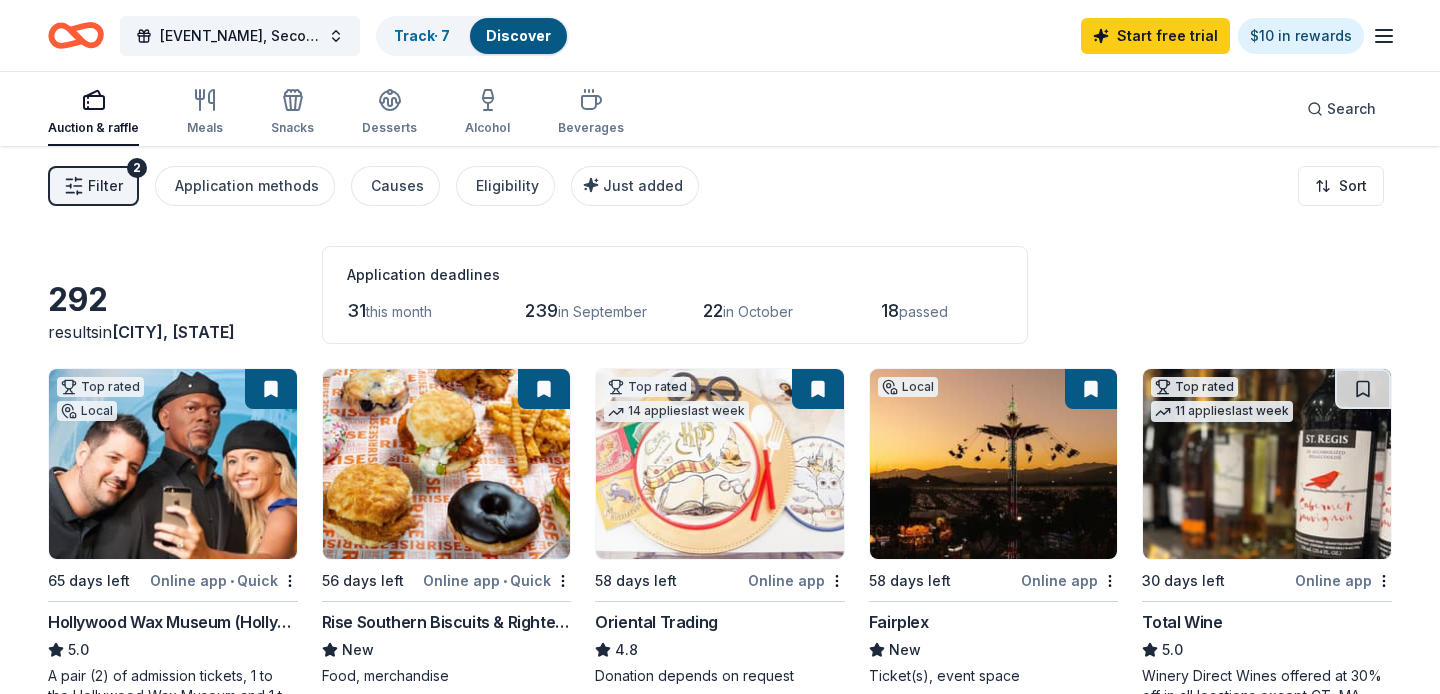 click 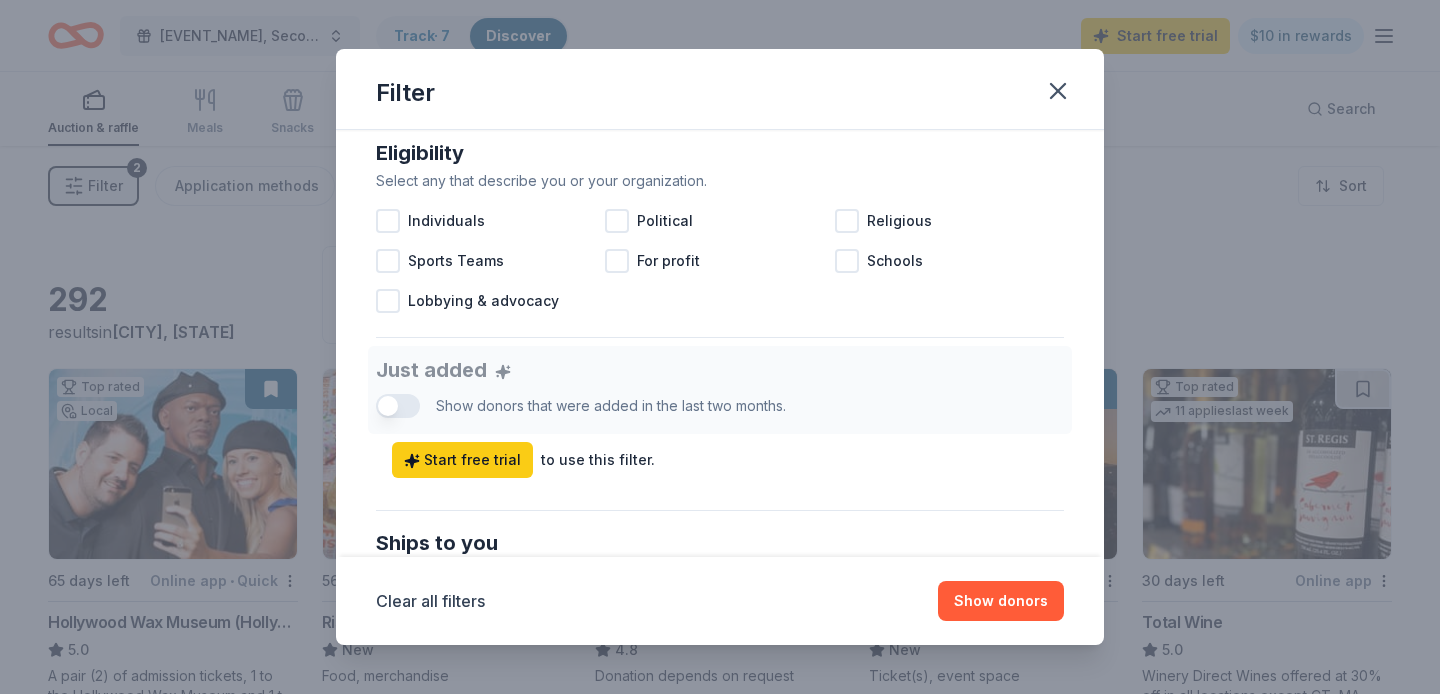 scroll, scrollTop: 581, scrollLeft: 0, axis: vertical 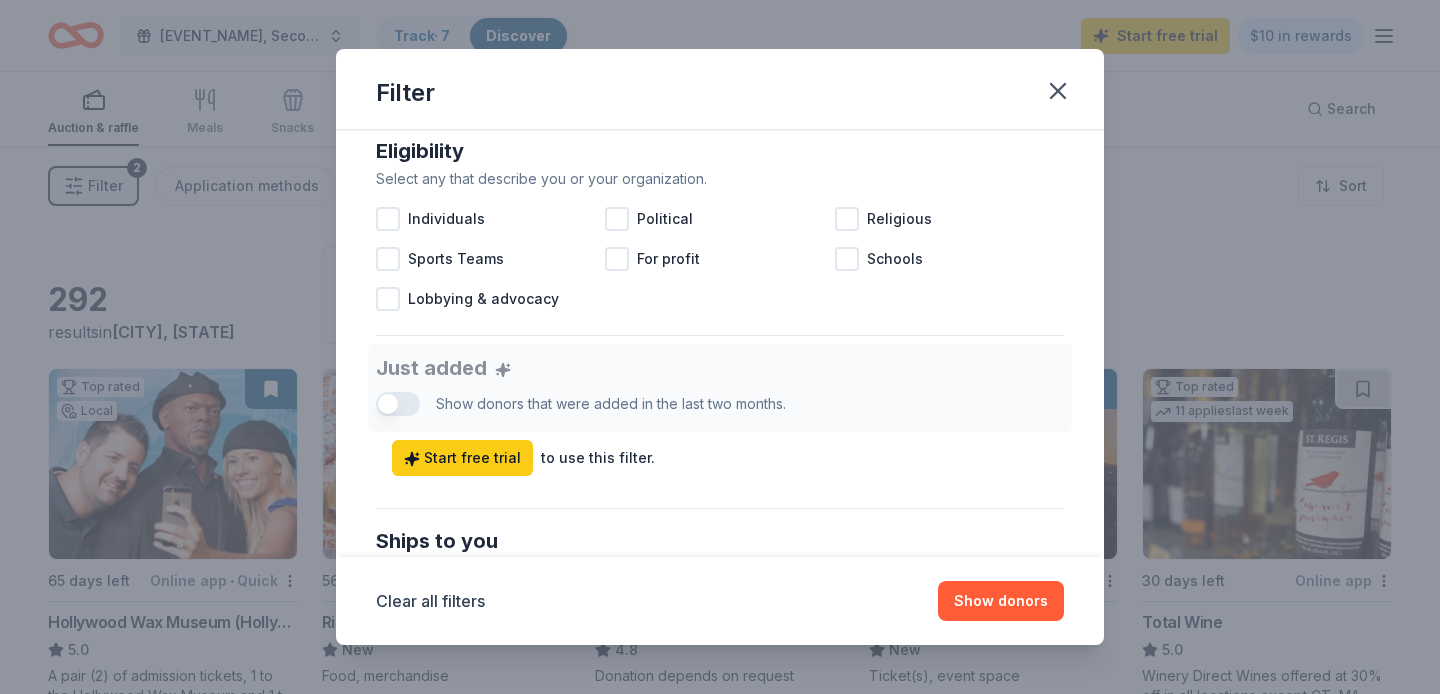 click on "Just added Show donors that were added in the last two months.   Start free  trial to use this filter." at bounding box center [720, 410] 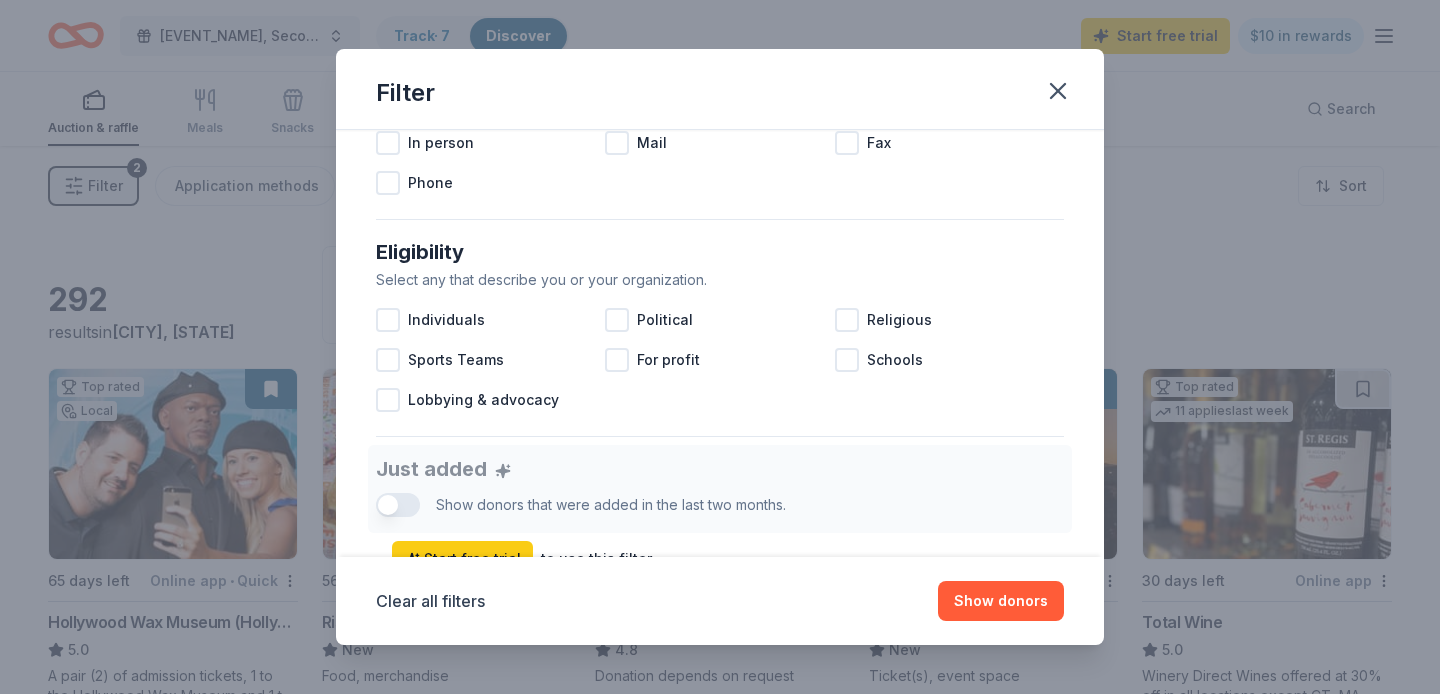scroll, scrollTop: 479, scrollLeft: 0, axis: vertical 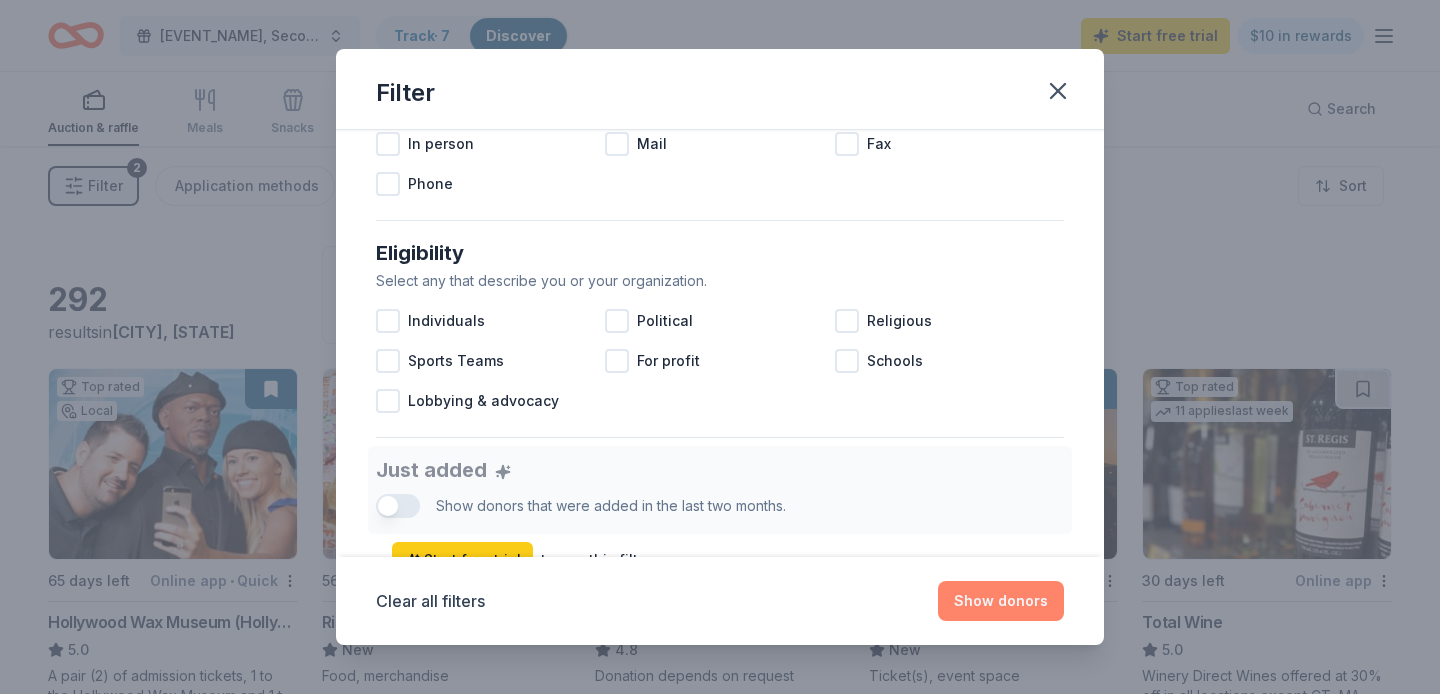 click on "Show    donors" at bounding box center (1001, 601) 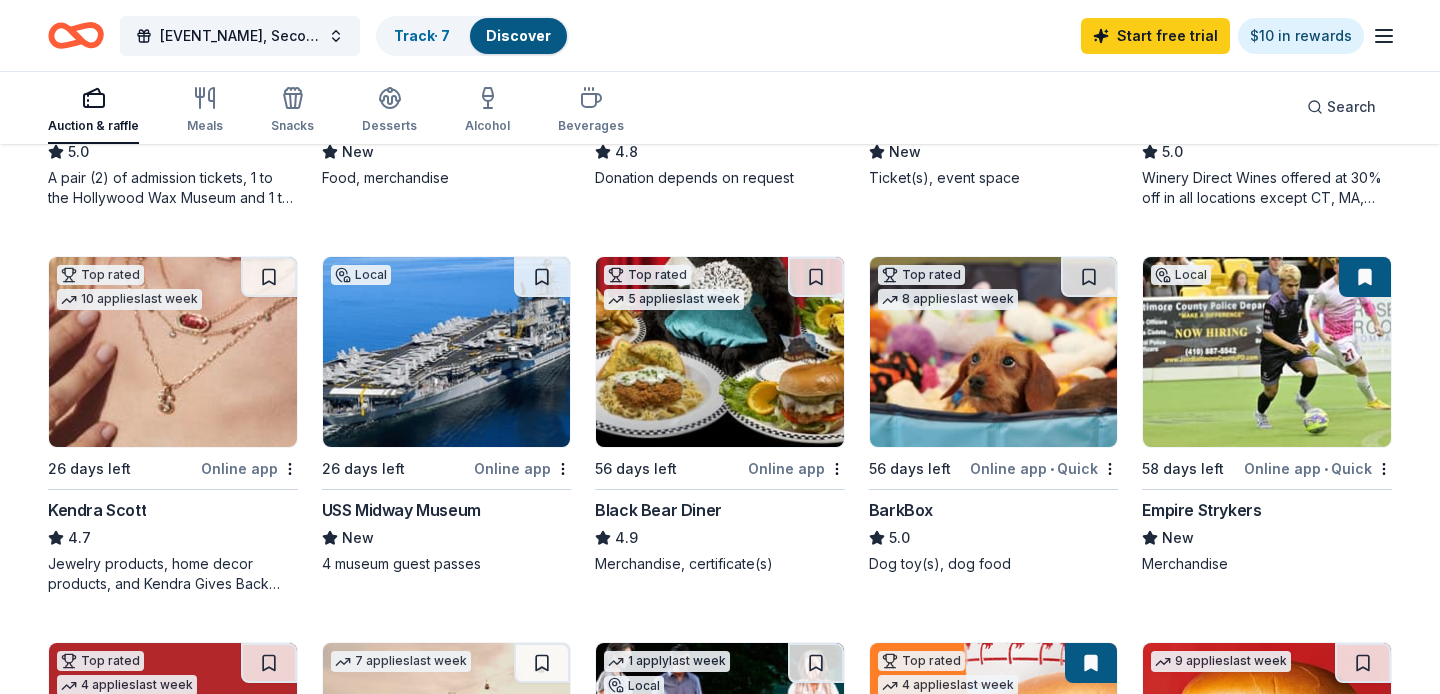 scroll, scrollTop: 501, scrollLeft: 0, axis: vertical 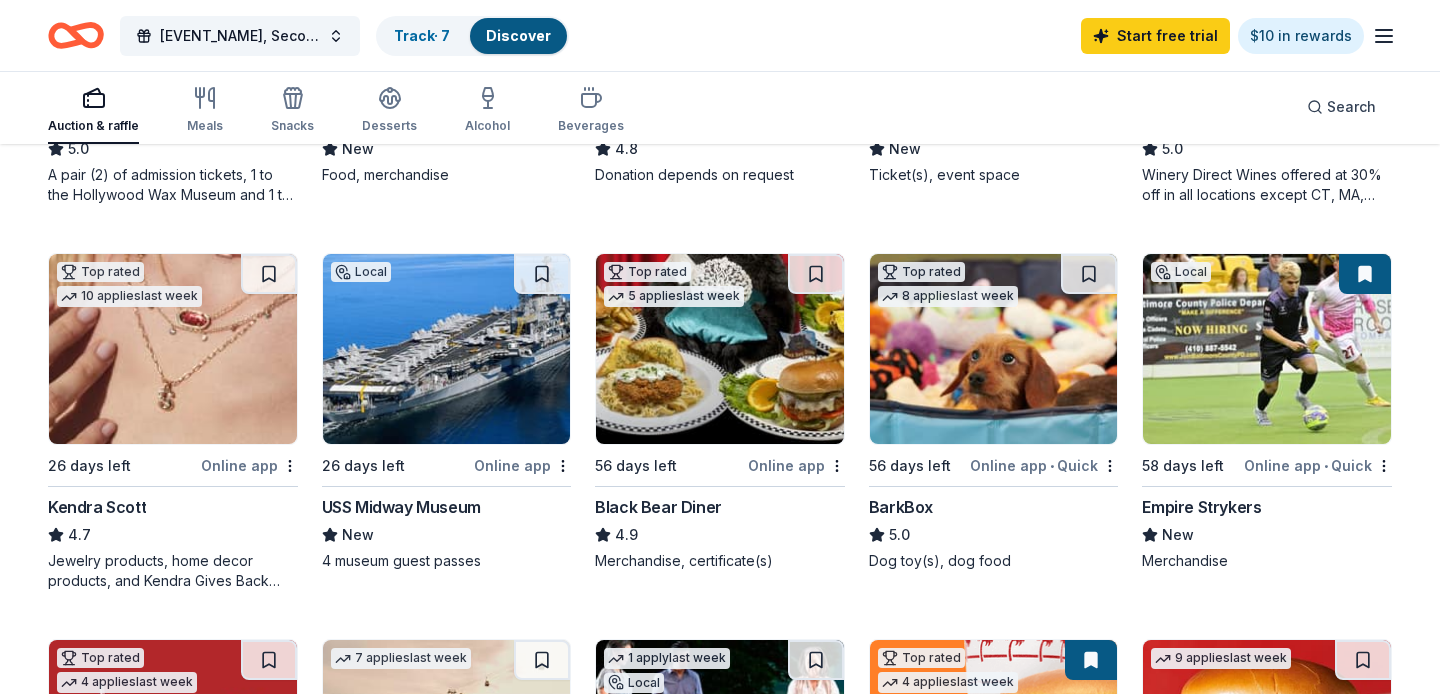 click at bounding box center [447, 349] 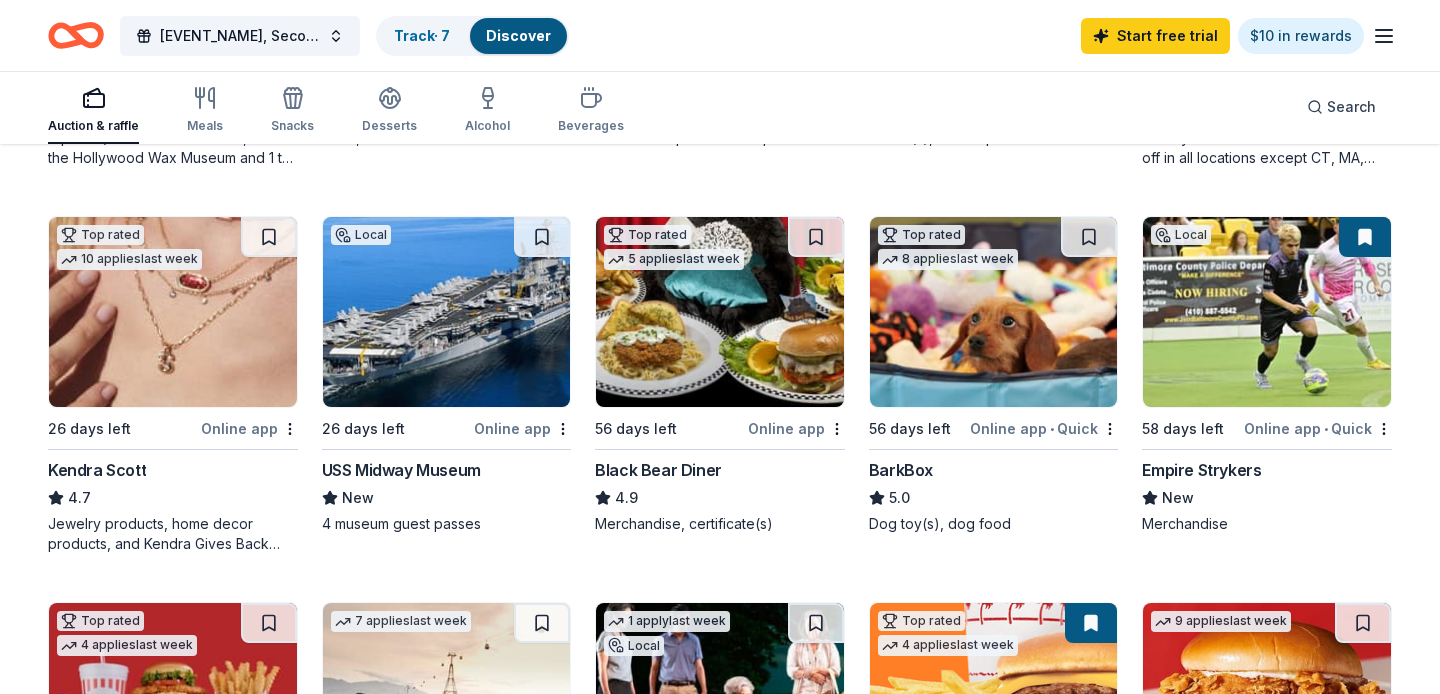 scroll, scrollTop: 536, scrollLeft: 0, axis: vertical 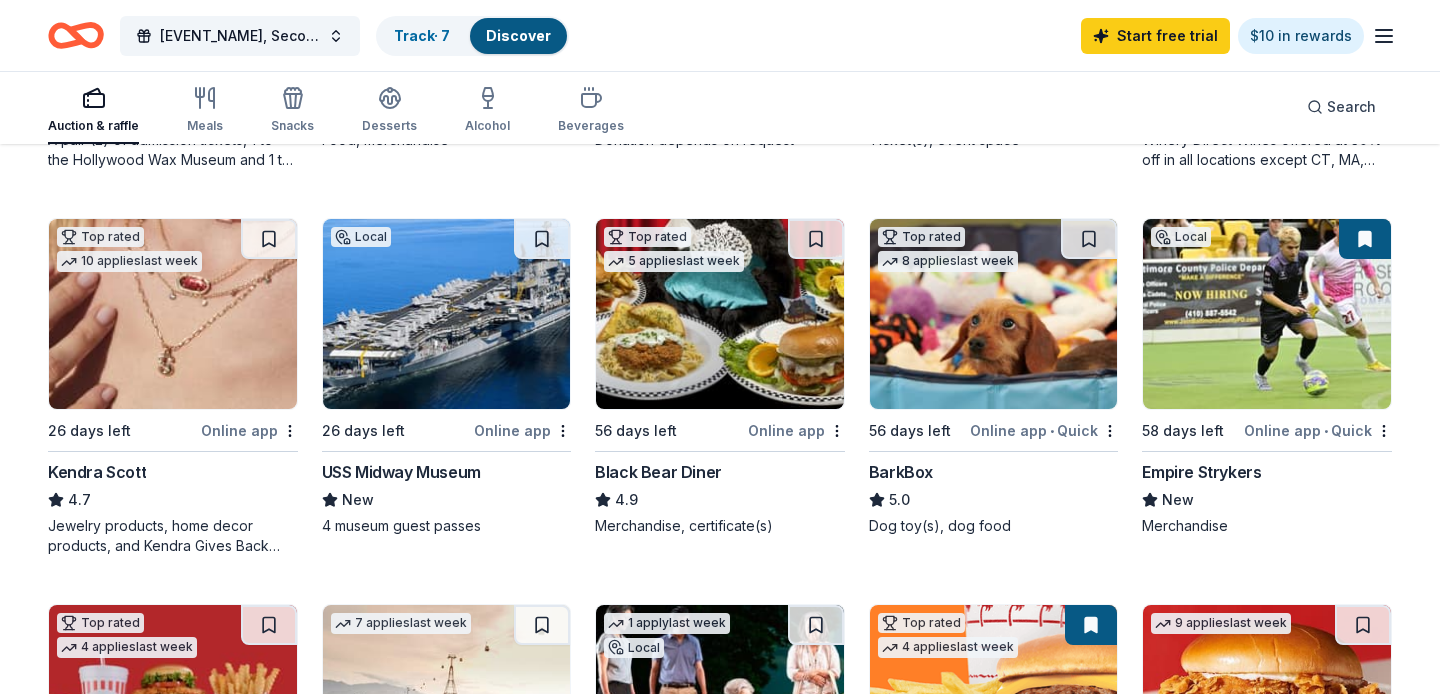 click at bounding box center [1267, 314] 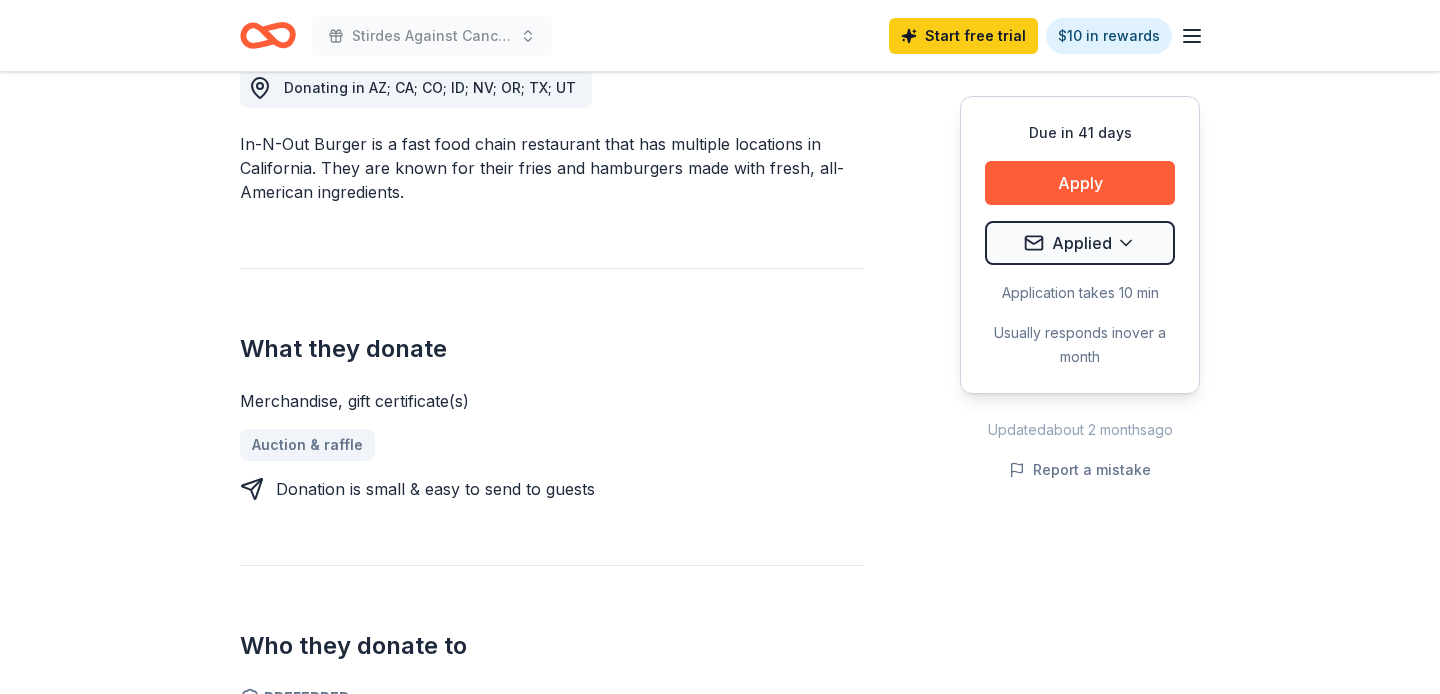 scroll, scrollTop: 587, scrollLeft: 0, axis: vertical 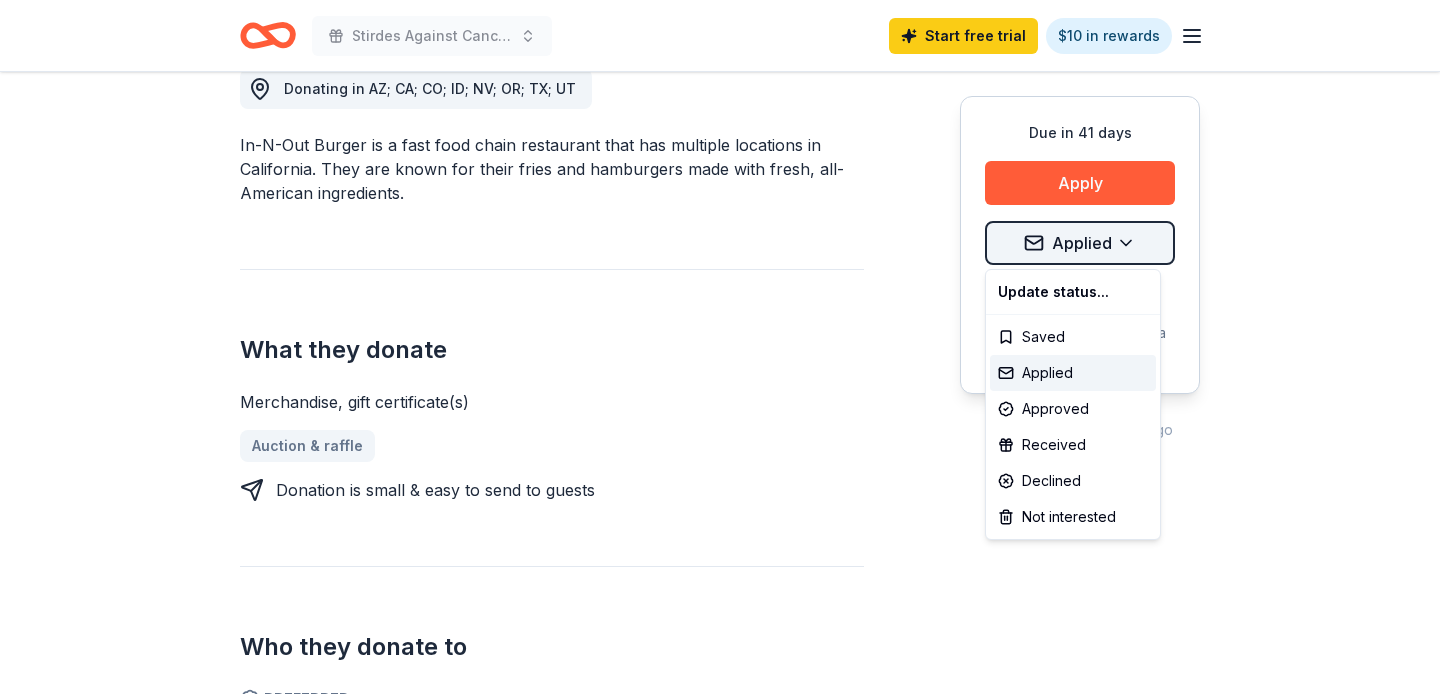 click on "Stirdes Against Cancer, Second Annual Walk Start free trial $10 in rewards Due in 41 days Share In-N-Out 5.0 • 8 reviews 4 applies last week approval rate Share Donating in [STATE]; [STATE]; [STATE]; [STATE]; [STATE]; [STATE]; [STATE]; [STATE] In-N-Out Burger is a fast food chain restaurant that has multiple locations in [STATE]. They are known for their fries and hamburgers made with fresh, all-American ingredients. What they donate Merchandise, gift certificate(s) Auction & raffle Donation is small & easy to send to guests Who they donate to Preferred Non-profits, schools, youth sports, city events and much more. Children Education Wellness & Fitness 501(c)(3) preferred approval rate 20 % approved 30 % declined 50 % no response Start free Pro trial to view approval rates and average donation values Due in 41 days Apply Applied Application takes 10 min Usually responds in over a month Updated about 2 months ago Report a mistake 5.0 • 8 reviews See all 8 reviews TruChoice Pregnancy Resource Center [MONTH] [YEAR] • Approved • •" at bounding box center [720, -240] 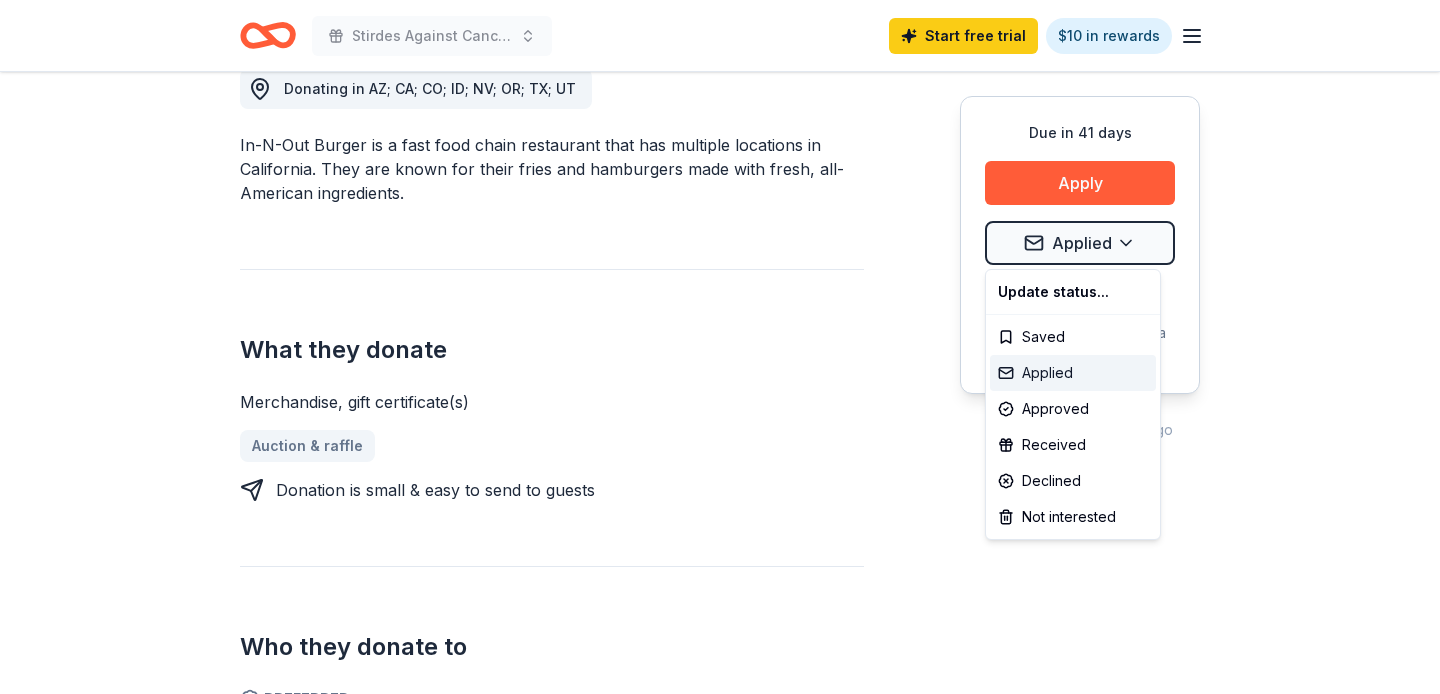 click on "Applied" at bounding box center [1073, 373] 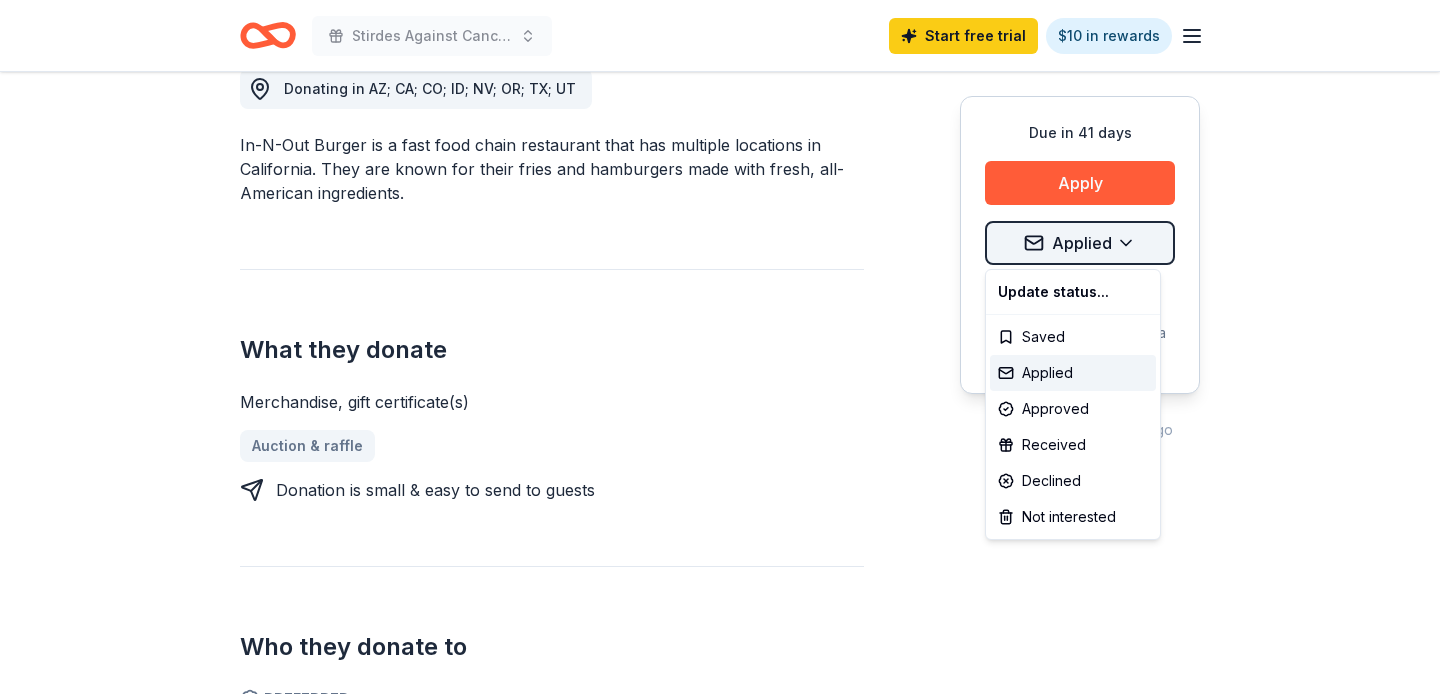 click on "Stirdes Against Cancer, Second Annual Walk Start free  trial $10 in rewards Due in 41 days Share In-N-Out 5.0 • 8  reviews 4   applies  last week approval rate Share Donating in AZ; CA; CO; ID; NV; OR; TX; UT In-N-Out Burger is a fast food chain restaurant that has multiple locations in California. They are known for their fries and hamburgers made with fresh, all-American ingredients.  What they donate Merchandise, gift certificate(s) Auction & raffle Donation is small & easy to send to guests Who they donate to  Preferred Non-profits, schools, youth sports, city events and much more. Children Education Wellness & Fitness 501(c)(3) preferred approval rate 20 % approved 30 % declined 50 % no response Start free Pro trial to view approval rates and average donation values Due in 41 days Apply Applied Application takes 10 min Usually responds in  over a month Updated  about 2 months  ago Report a mistake 5.0 • 8  reviews See all  8  reviews TruChoice Pregnancy Resource Center March 2025 • Approved • •" at bounding box center (720, -240) 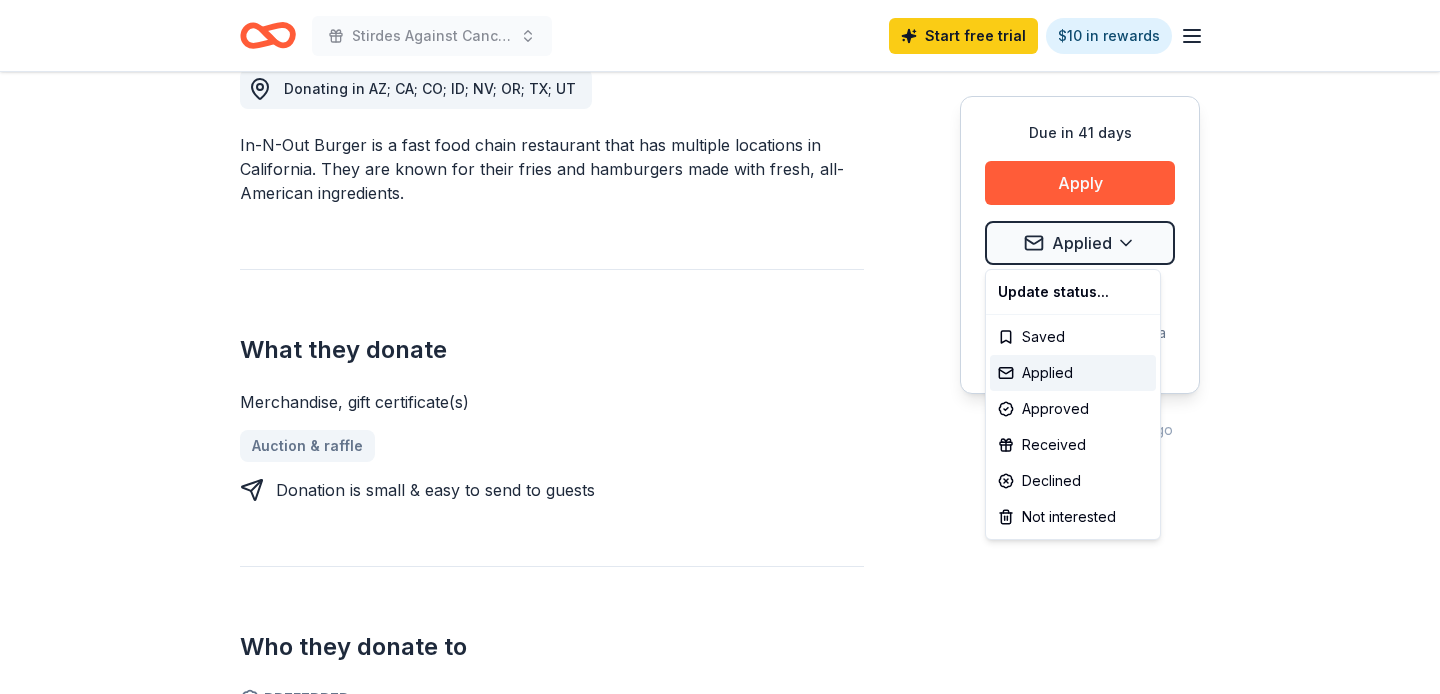 click on "Stirdes Against Cancer, Second Annual Walk Start free  trial $10 in rewards Due in 41 days Share In-N-Out 5.0 • 8  reviews 4   applies  last week approval rate Share Donating in AZ; CA; CO; ID; NV; OR; TX; UT In-N-Out Burger is a fast food chain restaurant that has multiple locations in California. They are known for their fries and hamburgers made with fresh, all-American ingredients.  What they donate Merchandise, gift certificate(s) Auction & raffle Donation is small & easy to send to guests Who they donate to  Preferred Non-profits, schools, youth sports, city events and much more. Children Education Wellness & Fitness 501(c)(3) preferred approval rate 20 % approved 30 % declined 50 % no response Start free Pro trial to view approval rates and average donation values Due in 41 days Apply Applied Application takes 10 min Usually responds in  over a month Updated  about 2 months  ago Report a mistake 5.0 • 8  reviews See all  8  reviews TruChoice Pregnancy Resource Center March 2025 • Approved • •" at bounding box center [720, -240] 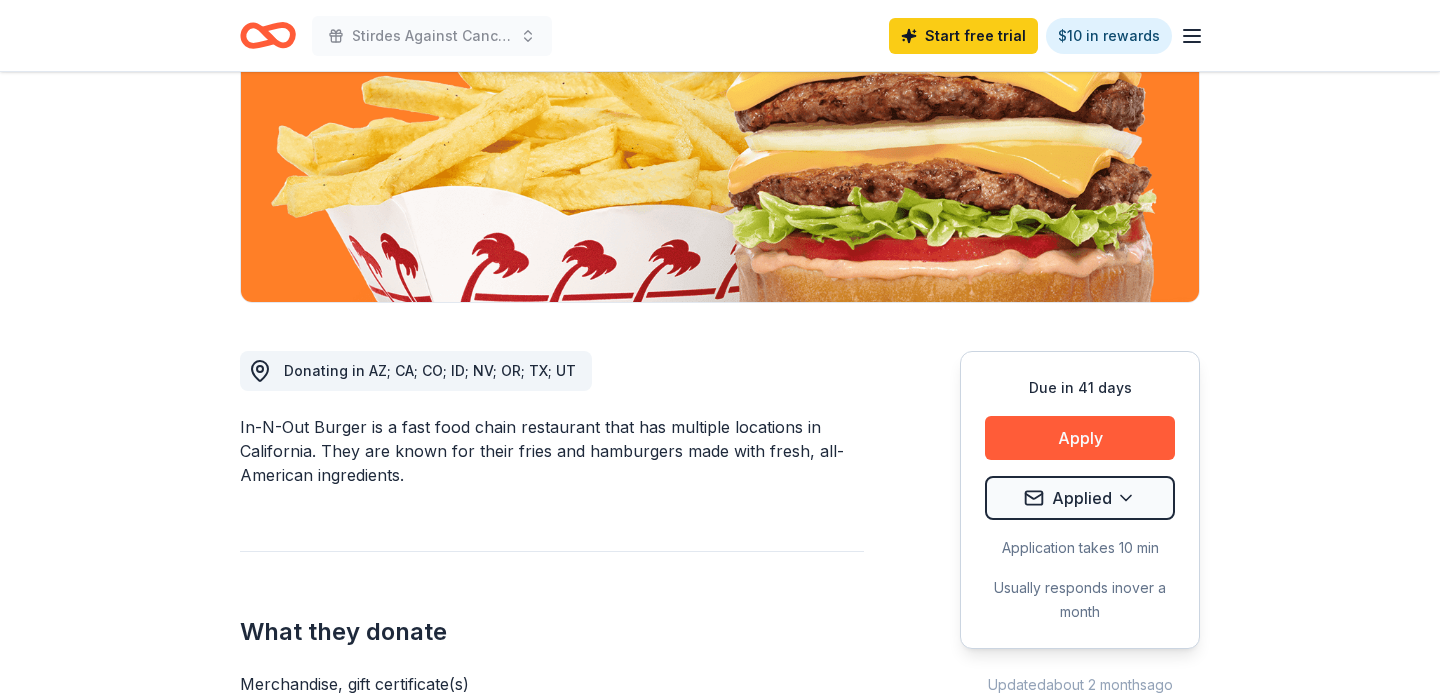 scroll, scrollTop: 306, scrollLeft: 0, axis: vertical 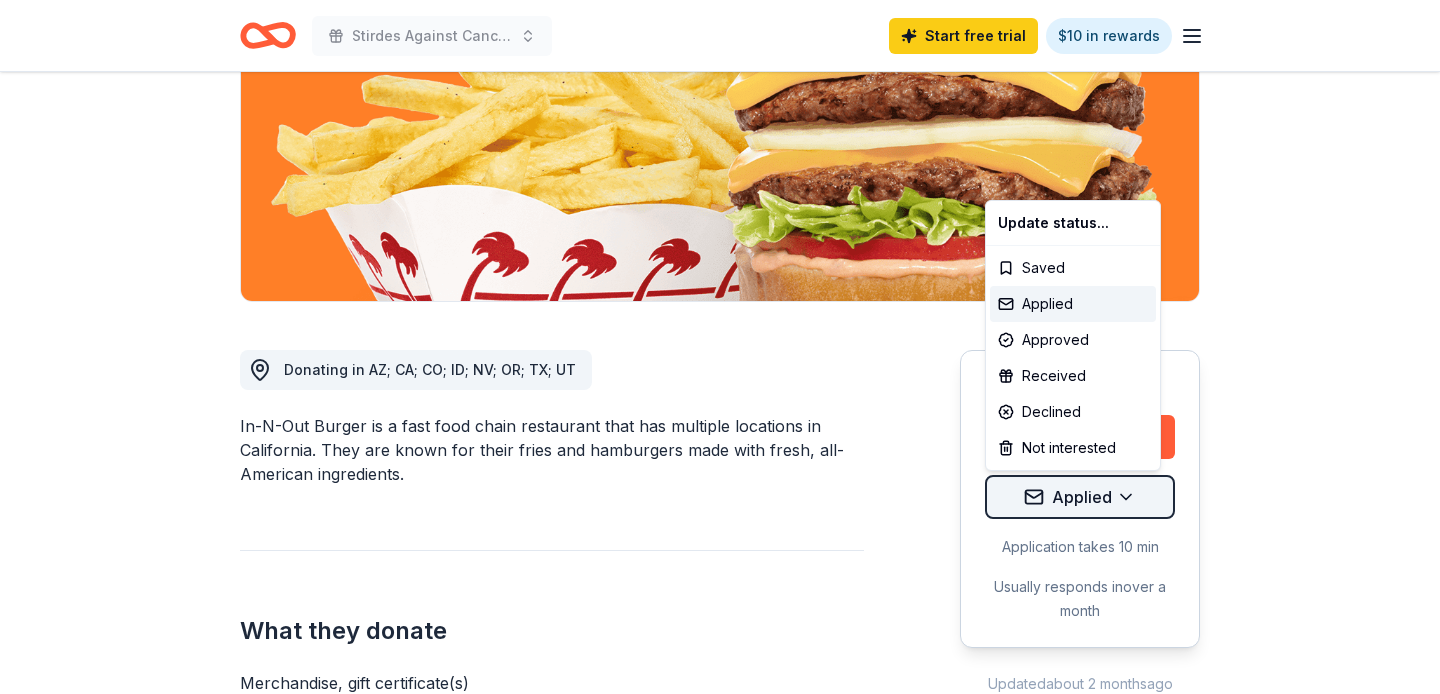 click on "Stirdes Against Cancer, Second Annual Walk Start free  trial $10 in rewards Due in 41 days Share In-N-Out 5.0 • 8  reviews 4   applies  last week approval rate Share Donating in AZ; CA; CO; ID; NV; OR; TX; UT In-N-Out Burger is a fast food chain restaurant that has multiple locations in California. They are known for their fries and hamburgers made with fresh, all-American ingredients.  What they donate Merchandise, gift certificate(s) Auction & raffle Donation is small & easy to send to guests Who they donate to  Preferred Non-profits, schools, youth sports, city events and much more. Children Education Wellness & Fitness 501(c)(3) preferred approval rate 20 % approved 30 % declined 50 % no response Start free Pro trial to view approval rates and average donation values Due in 41 days Apply Applied Application takes 10 min Usually responds in  over a month Updated  about 2 months  ago Report a mistake 5.0 • 8  reviews See all  8  reviews TruChoice Pregnancy Resource Center March 2025 • Approved • •" at bounding box center (720, 41) 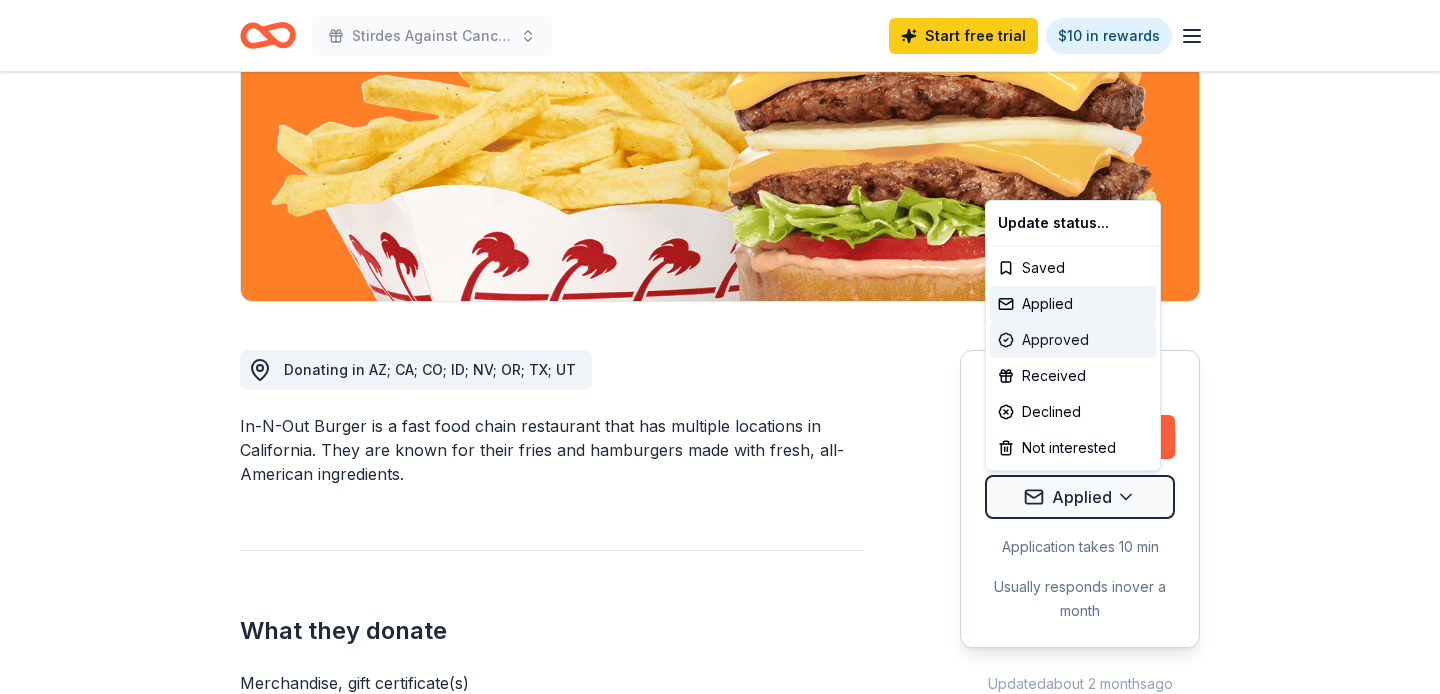 click on "Approved" at bounding box center (1073, 340) 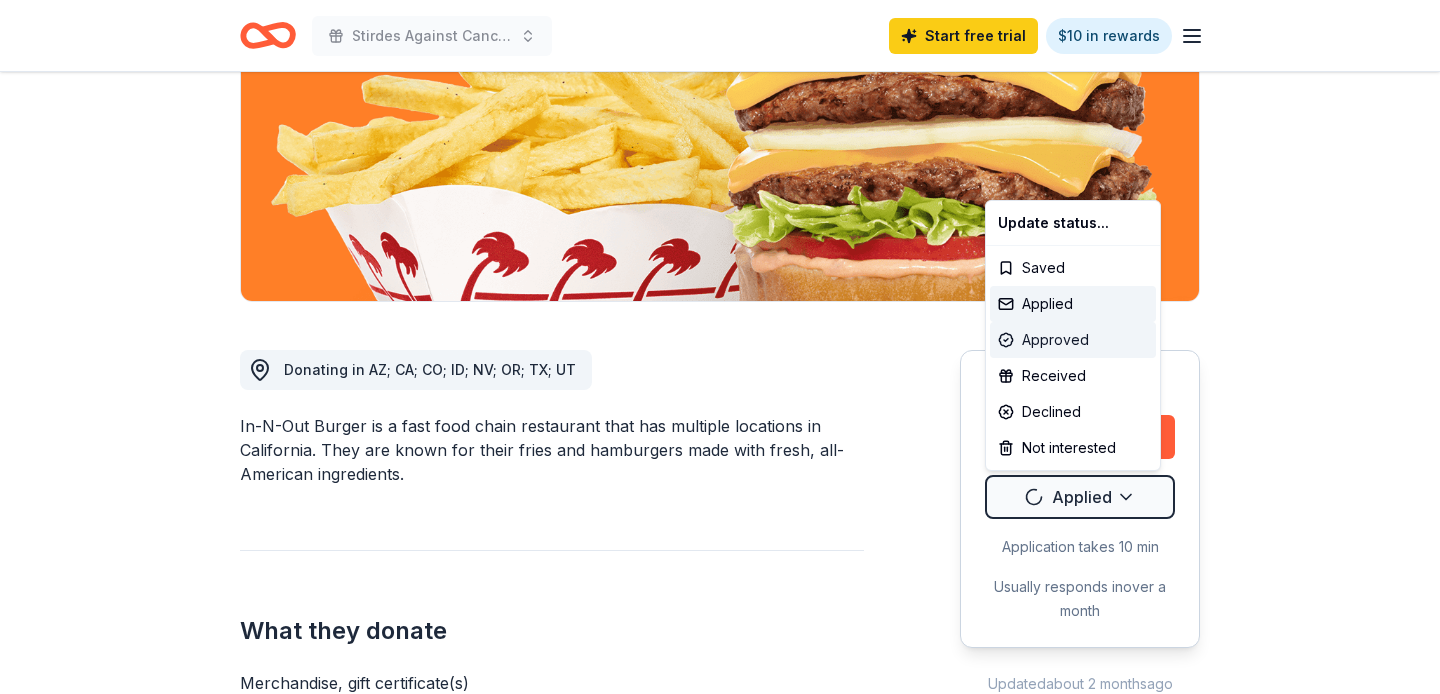 scroll, scrollTop: 0, scrollLeft: 0, axis: both 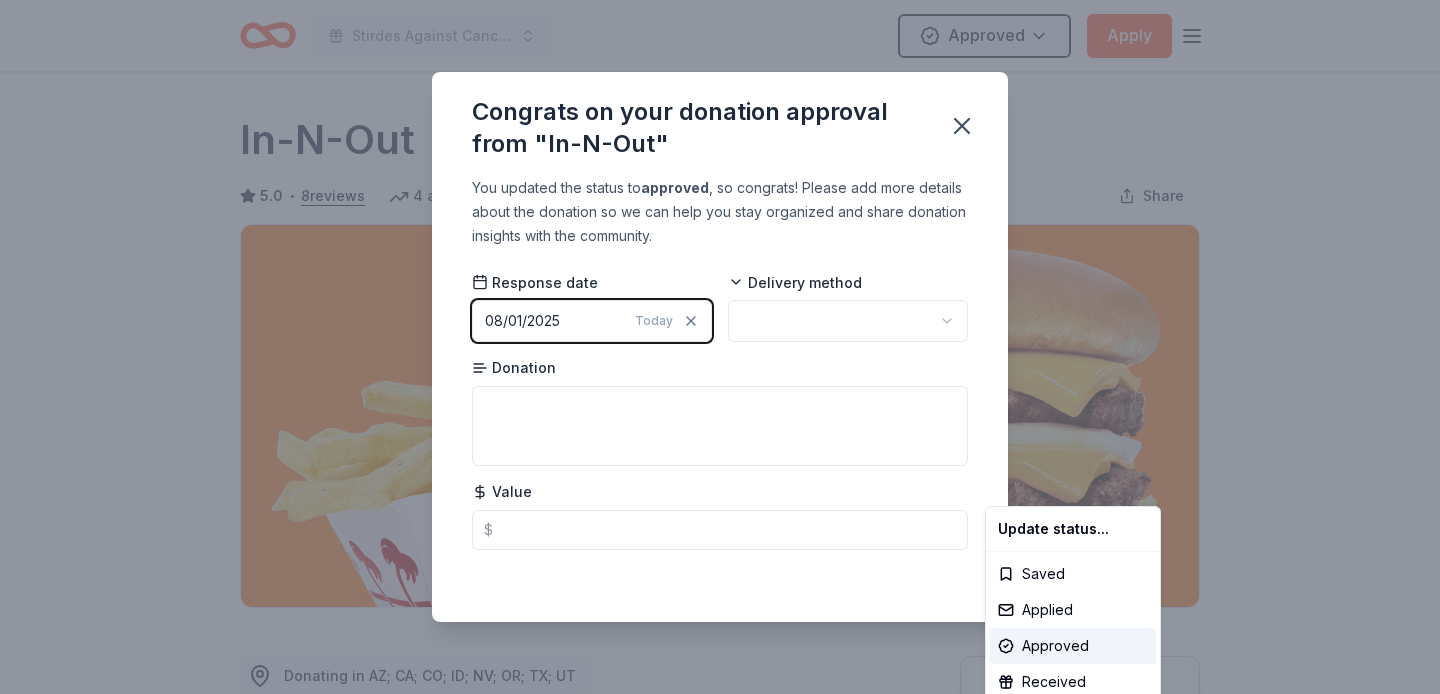 click on "Stirdes Against Cancer, Second Annual Walk Approved Apply Due in 41 days Share In-N-Out 5.0 • 8  reviews 4   applies  last week approval rate Share Donating in AZ; CA; CO; ID; NV; OR; TX; UT In-N-Out Burger is a fast food chain restaurant that has multiple locations in California. They are known for their fries and hamburgers made with fresh, all-American ingredients.  What they donate Merchandise, gift certificate(s) Auction & raffle Donation is small & easy to send to guests Who they donate to  Preferred Non-profits, schools, youth sports, city events and much more. Children Education Wellness & Fitness 501(c)(3) preferred approval rate 20 % approved 30 % declined 50 % no response Start free Pro trial to view approval rates and average donation values Due in 41 days Apply Approved Application takes 10 min Usually responds in  over a month Updated  about 2 months  ago Report a mistake 5.0 • 8  reviews See all  8  reviews TruChoice Pregnancy Resource Center March 2025 • Approved Read more October 2024 8" at bounding box center [720, 347] 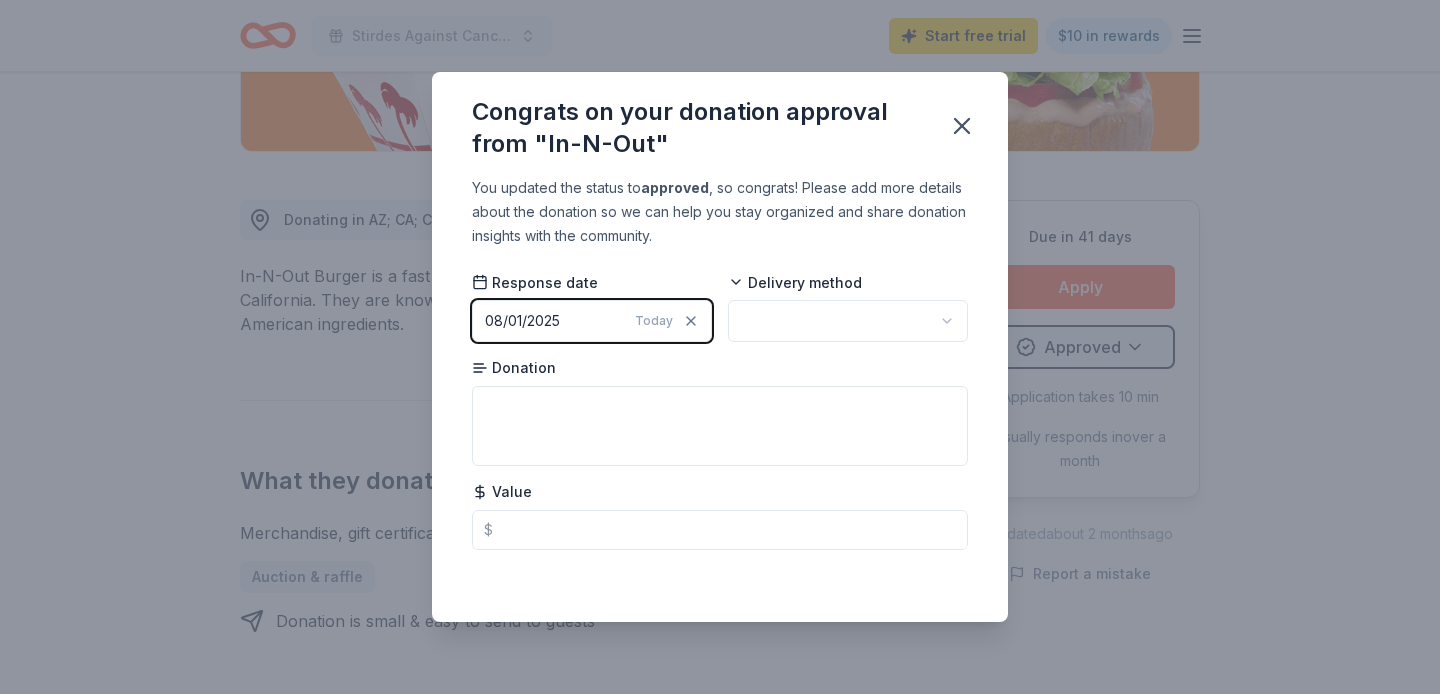 click 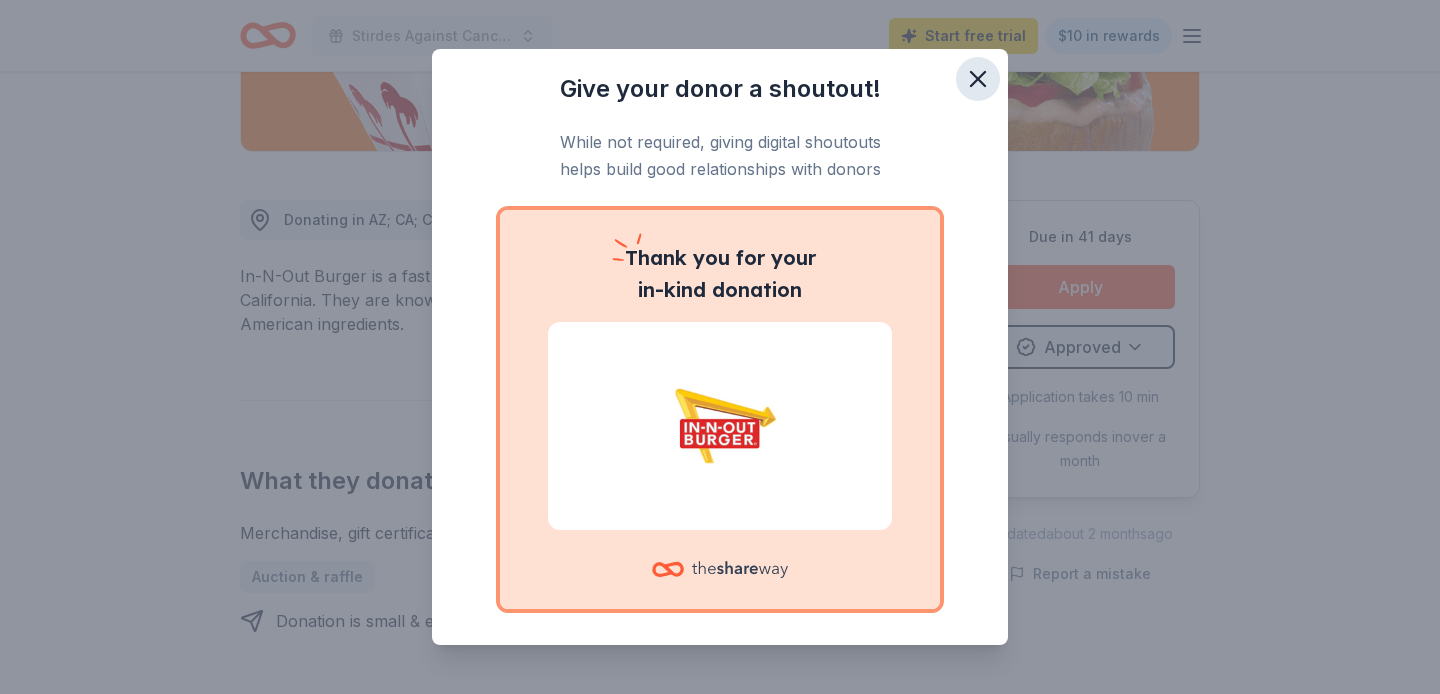 click 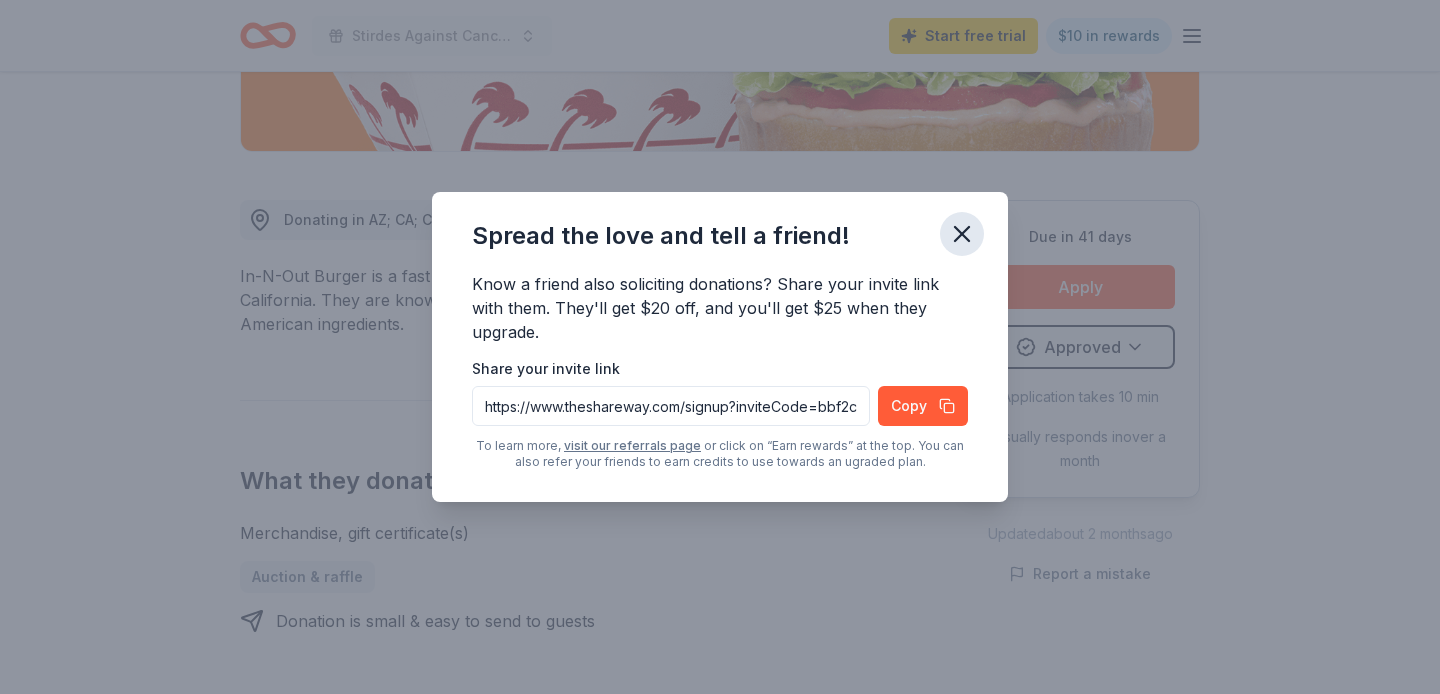 click 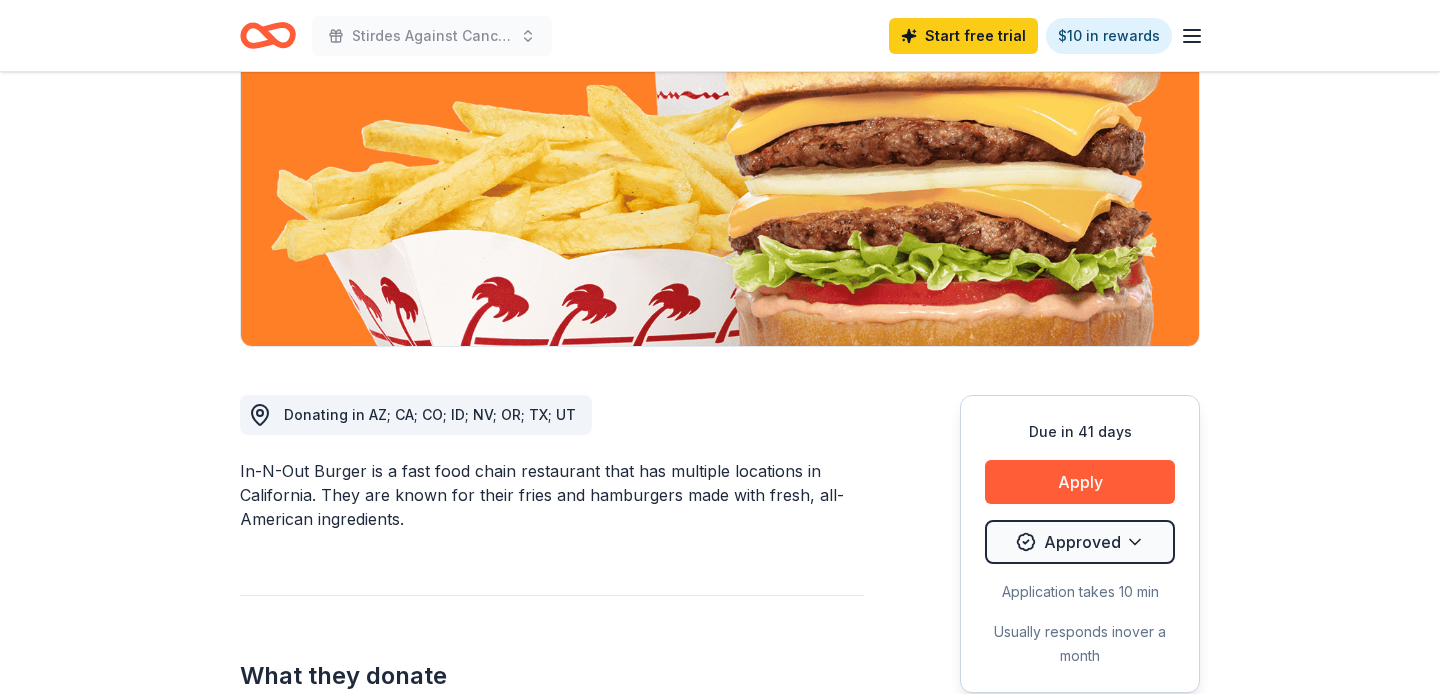 scroll, scrollTop: 0, scrollLeft: 0, axis: both 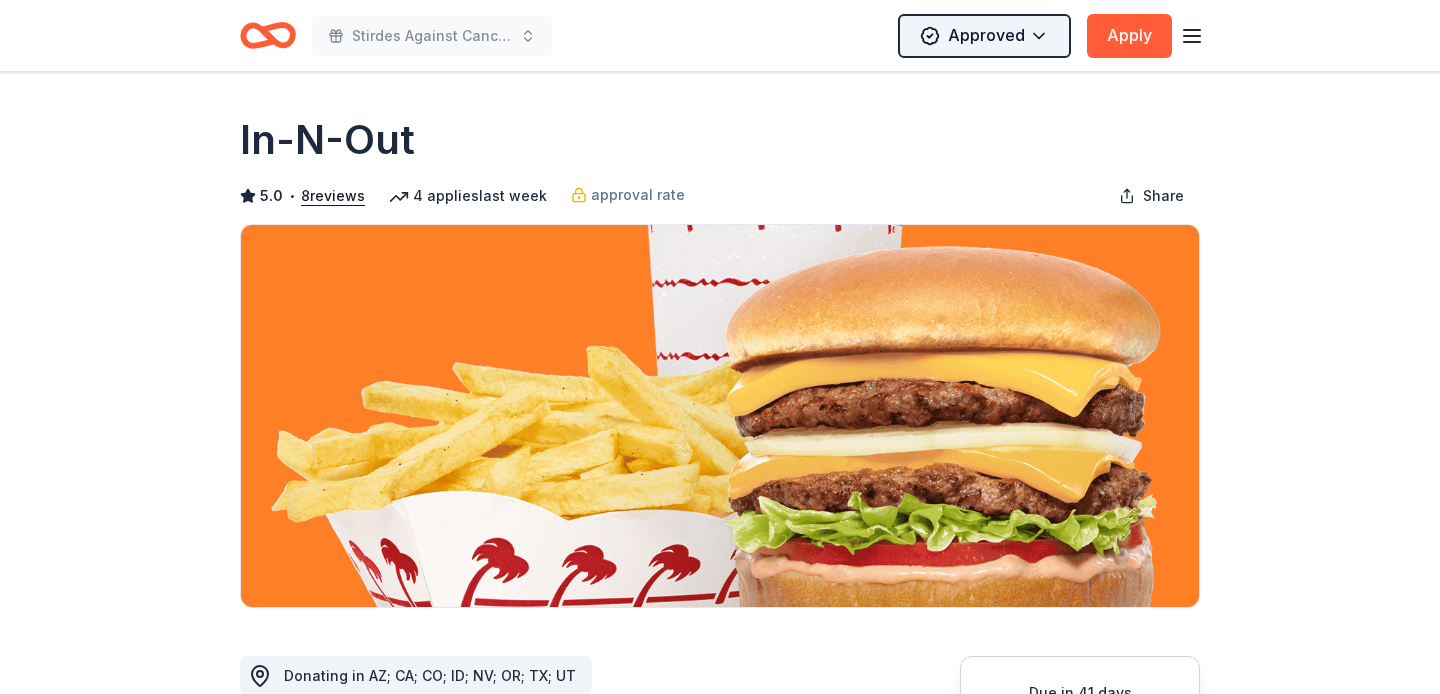 click on "Stirdes Against Cancer, Second Annual Walk Approved Apply Due in 41 days Share In-N-Out 5.0 • 8  reviews 4   applies  last week approval rate Share Donating in AZ; CA; CO; ID; NV; OR; TX; UT In-N-Out Burger is a fast food chain restaurant that has multiple locations in California. They are known for their fries and hamburgers made with fresh, all-American ingredients.  What they donate Merchandise, gift certificate(s) Auction & raffle Donation is small & easy to send to guests Who they donate to  Preferred Non-profits, schools, youth sports, city events and much more. Children Education Wellness & Fitness 501(c)(3) preferred approval rate 20 % approved 30 % declined 50 % no response Start free Pro trial to view approval rates and average donation values Due in 41 days Apply Approved Application takes 10 min Usually responds in  over a month Updated  about 2 months  ago Report a mistake 5.0 • 8  reviews See all  8  reviews TruChoice Pregnancy Resource Center March 2025 • Approved Read more October 2024 8" at bounding box center (720, 347) 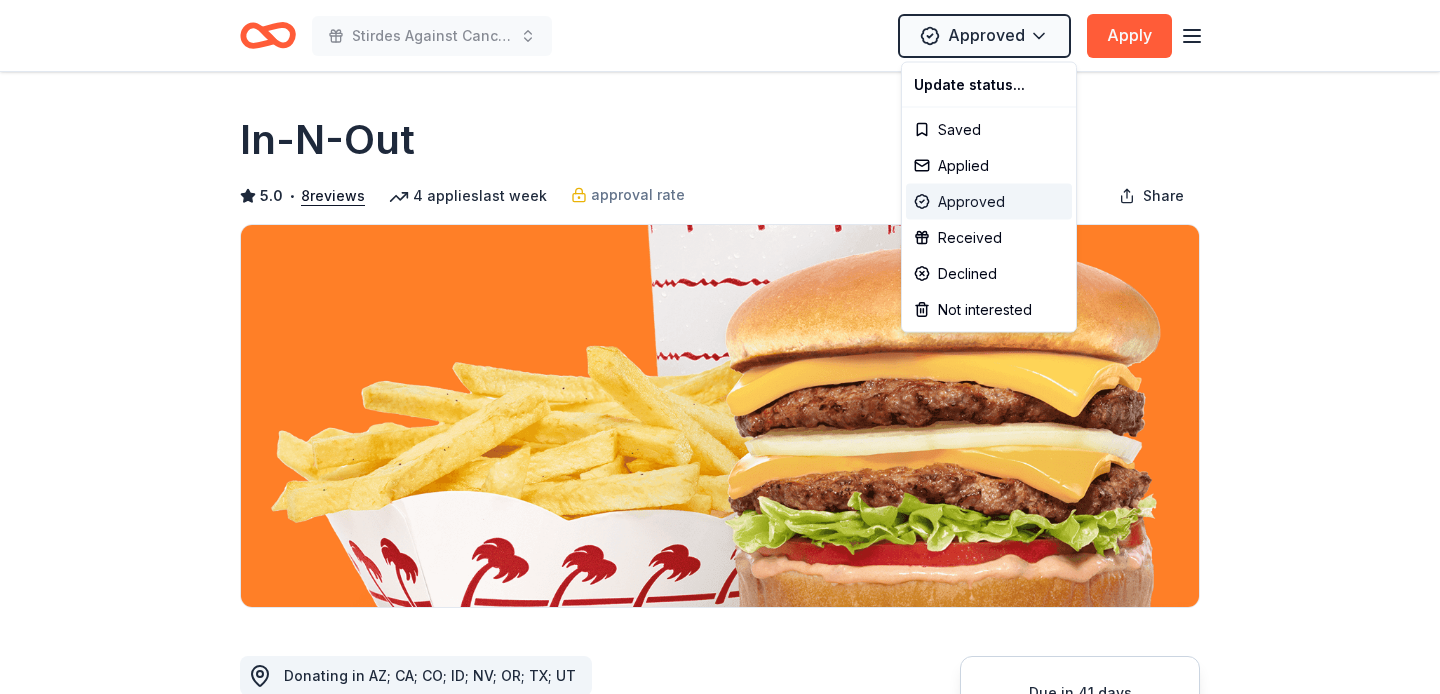 click on "Approved" at bounding box center [989, 202] 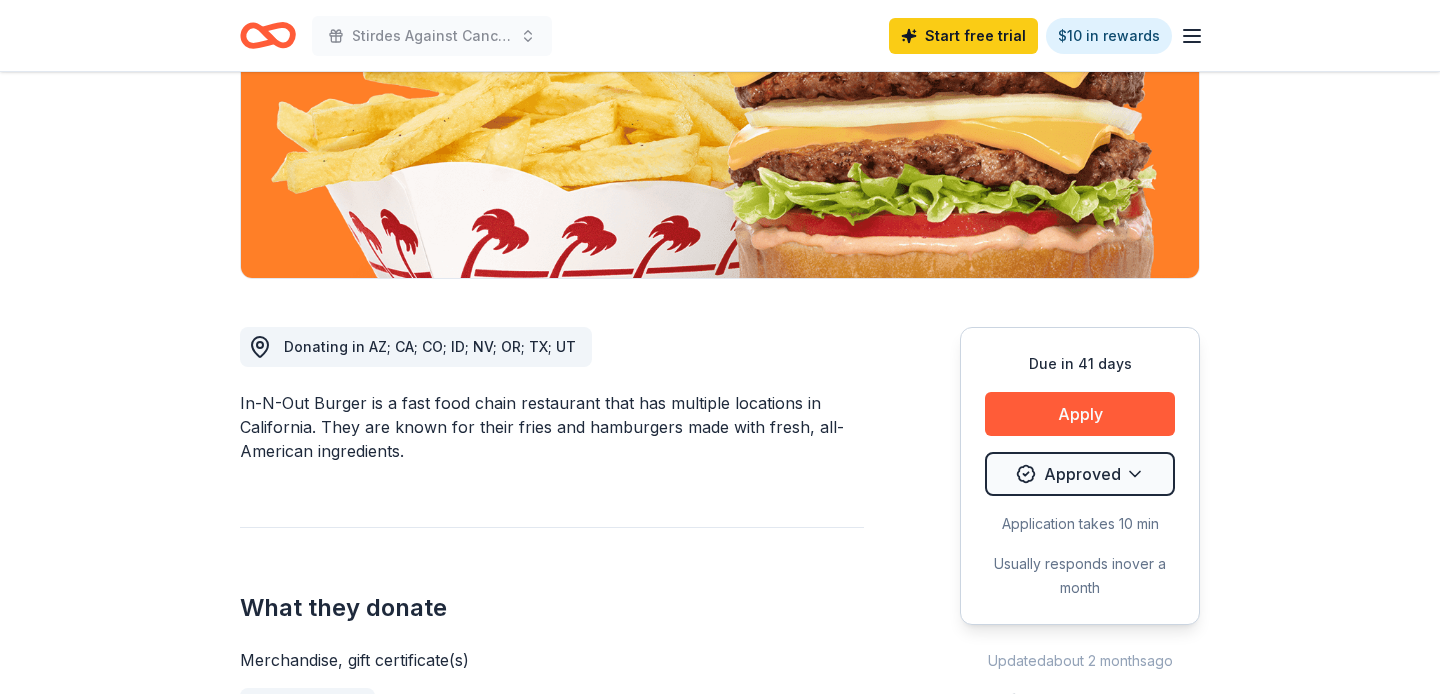 scroll, scrollTop: 0, scrollLeft: 0, axis: both 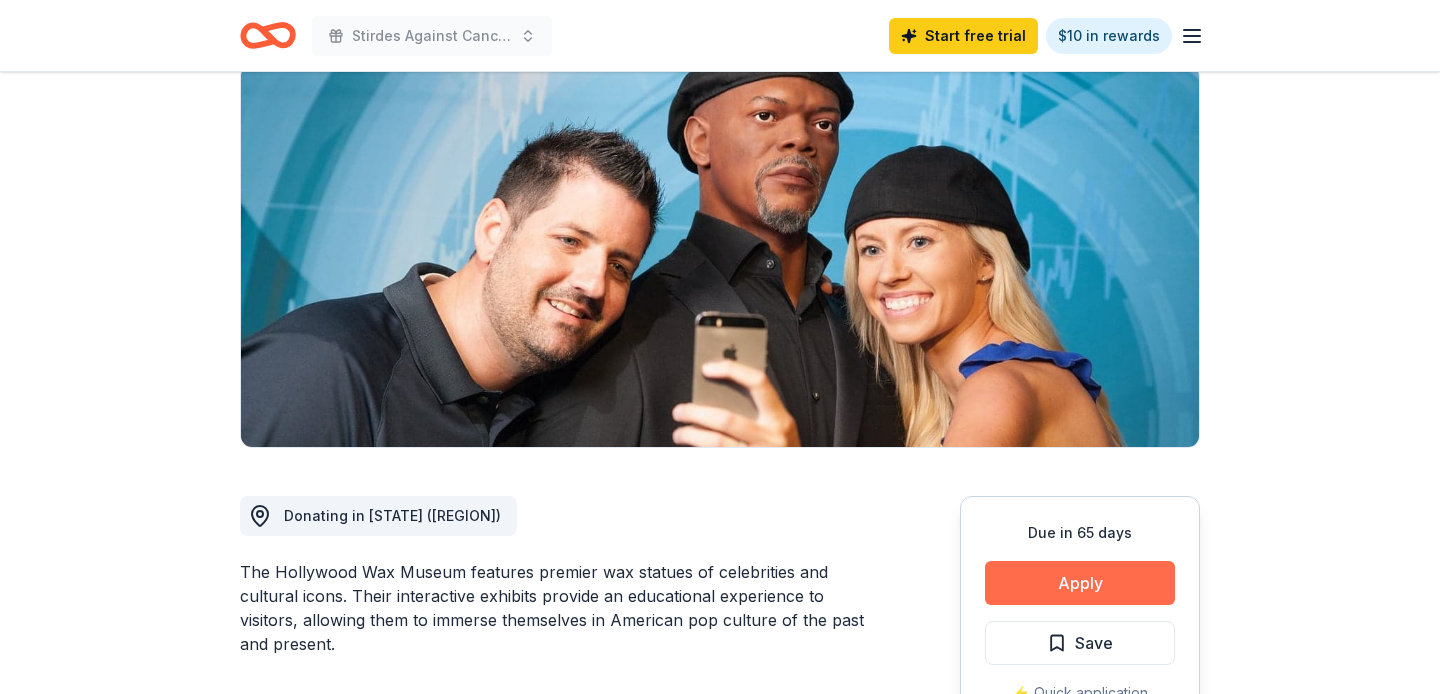 click on "Apply" at bounding box center [1080, 583] 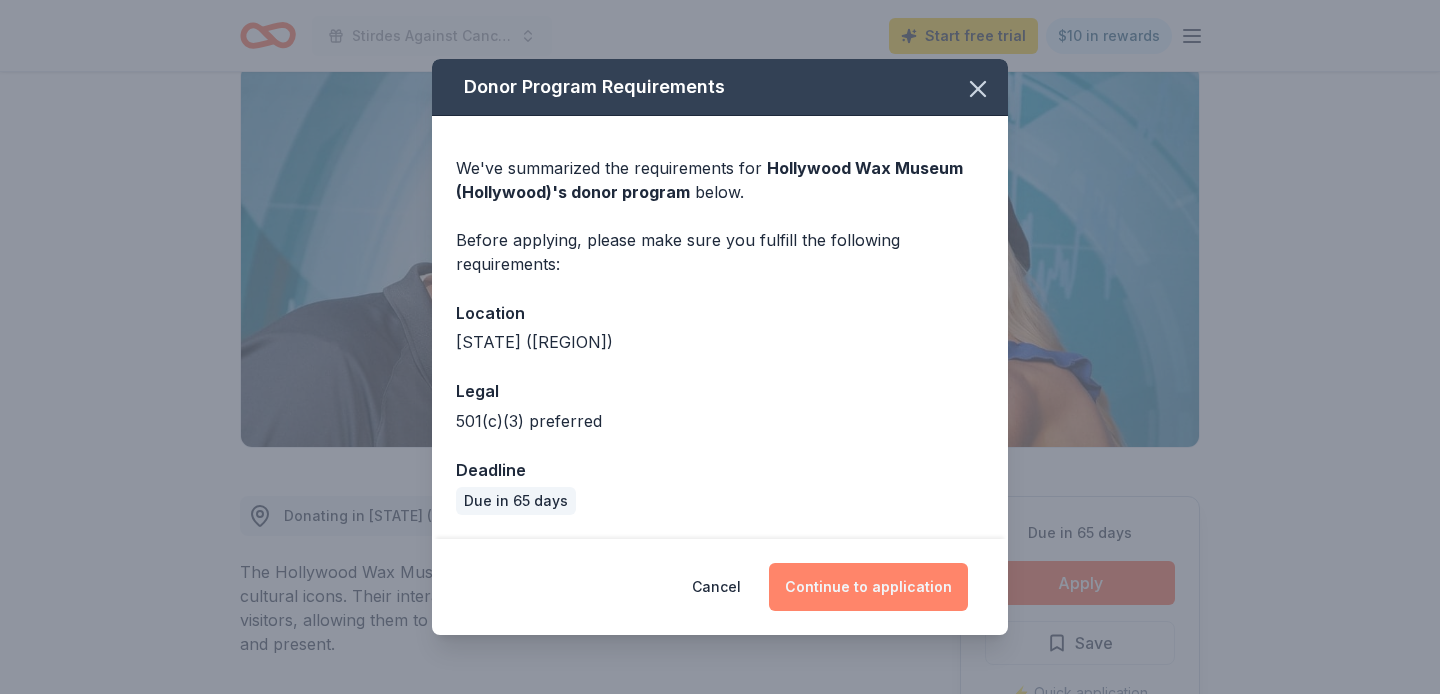 click on "Continue to application" at bounding box center (868, 587) 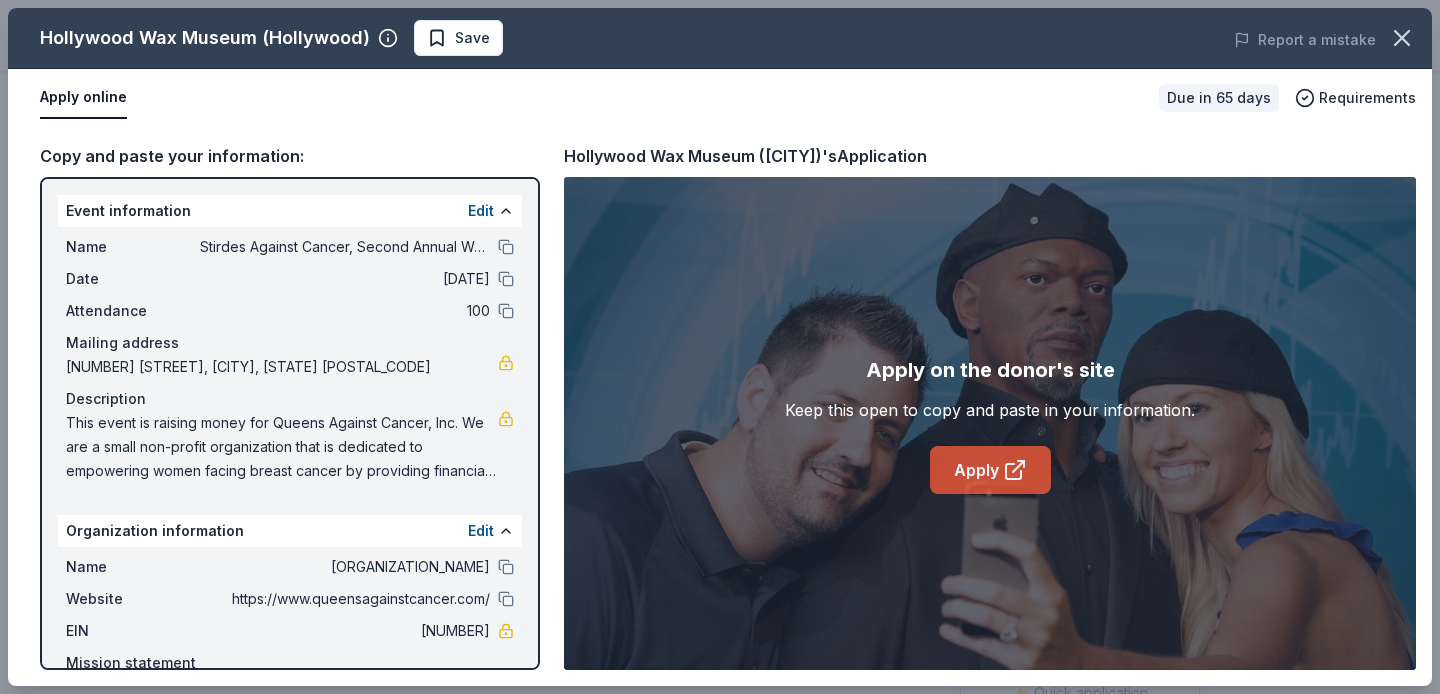 click on "Apply" at bounding box center [990, 470] 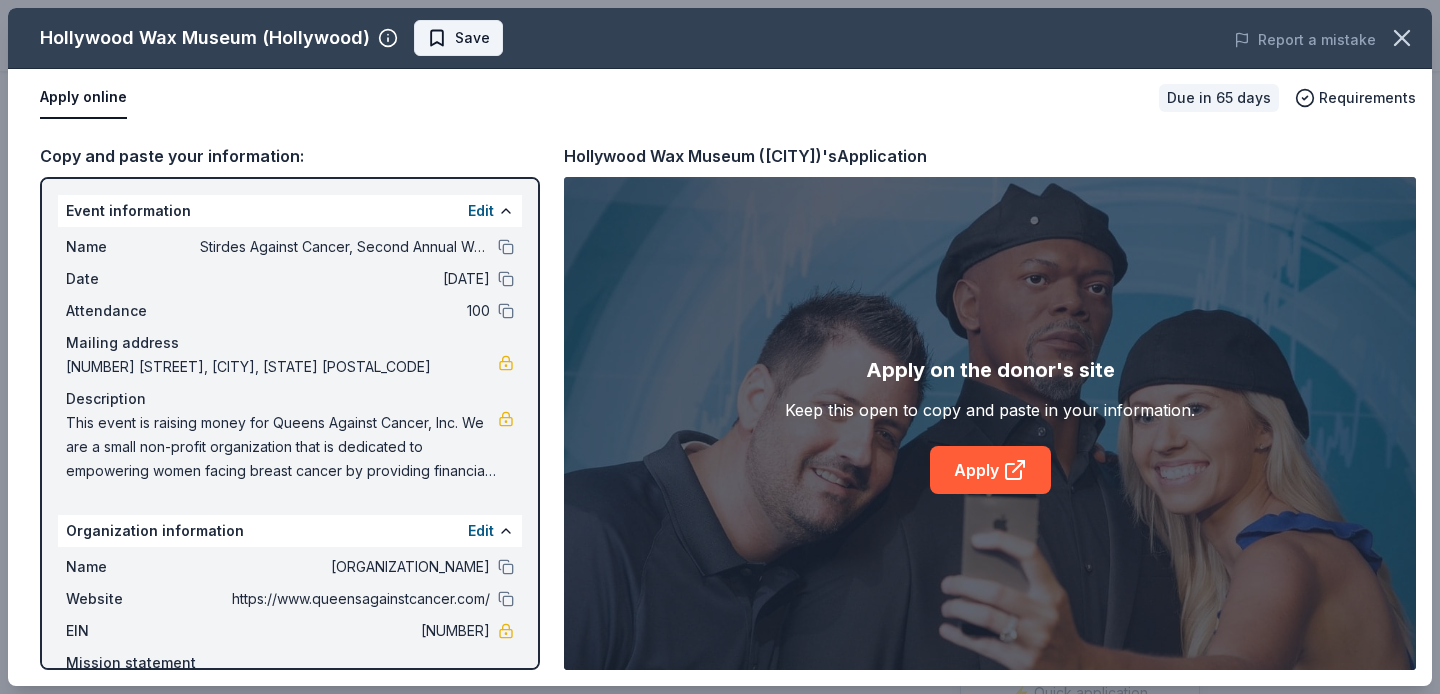 click on "Save" at bounding box center (472, 38) 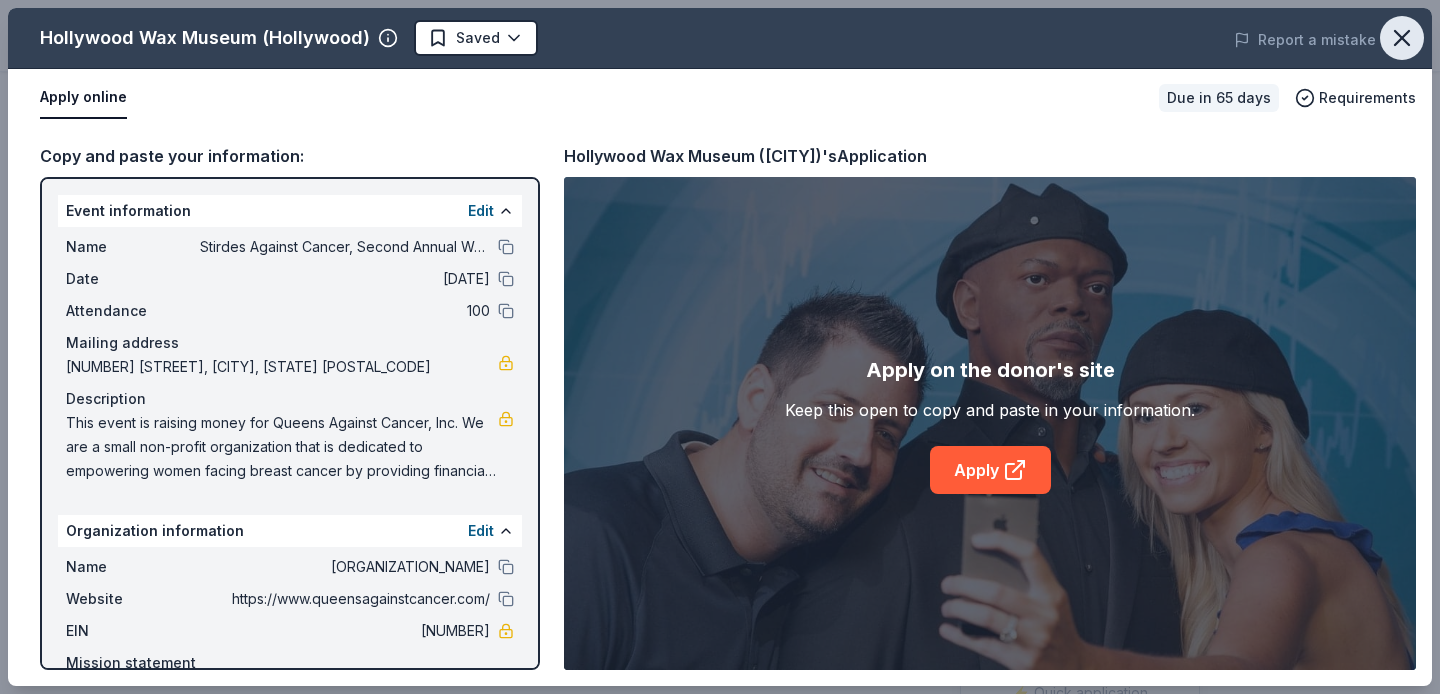 click 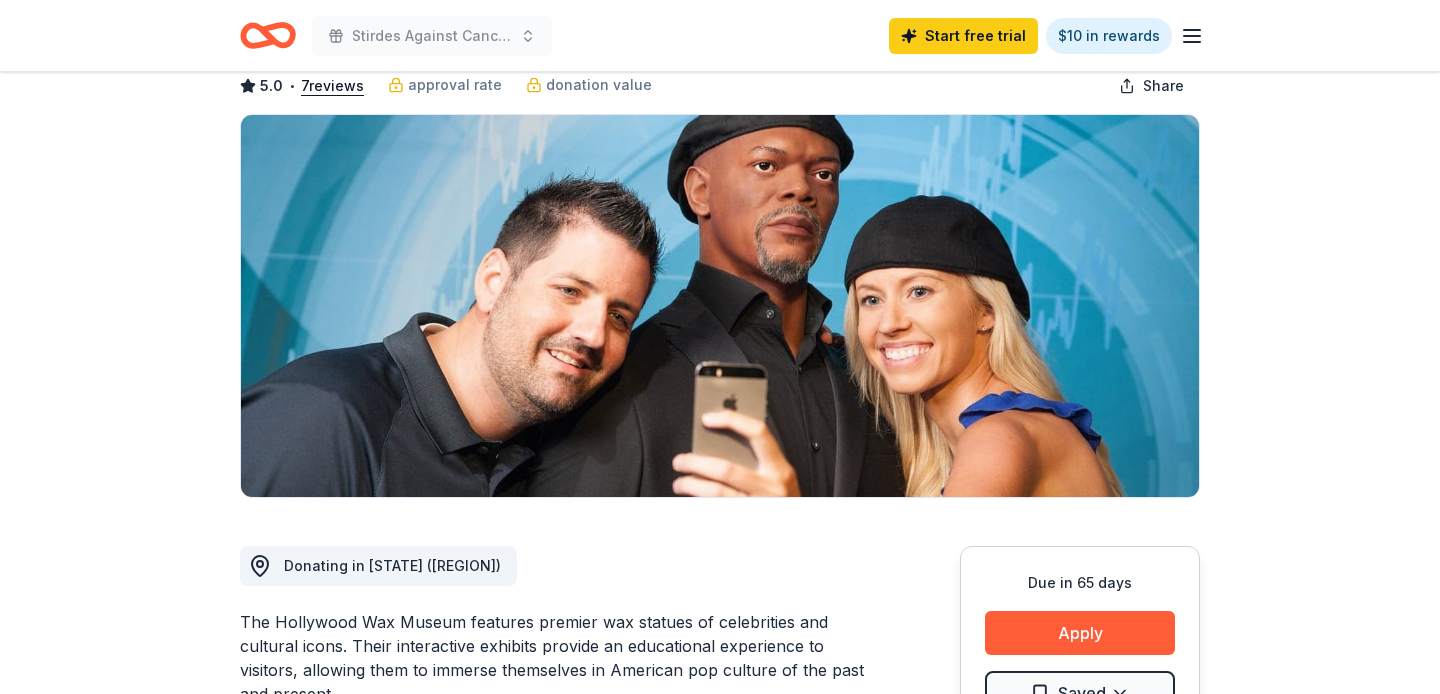 scroll, scrollTop: 0, scrollLeft: 0, axis: both 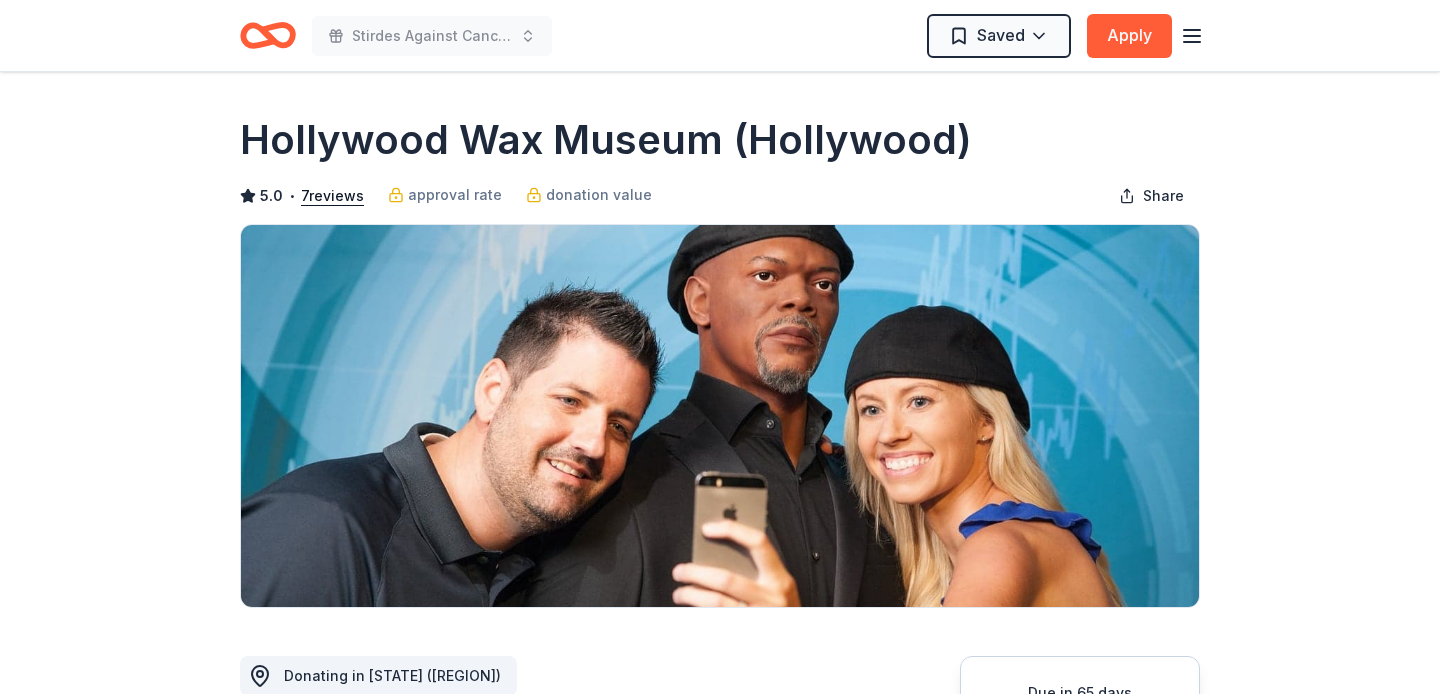 click 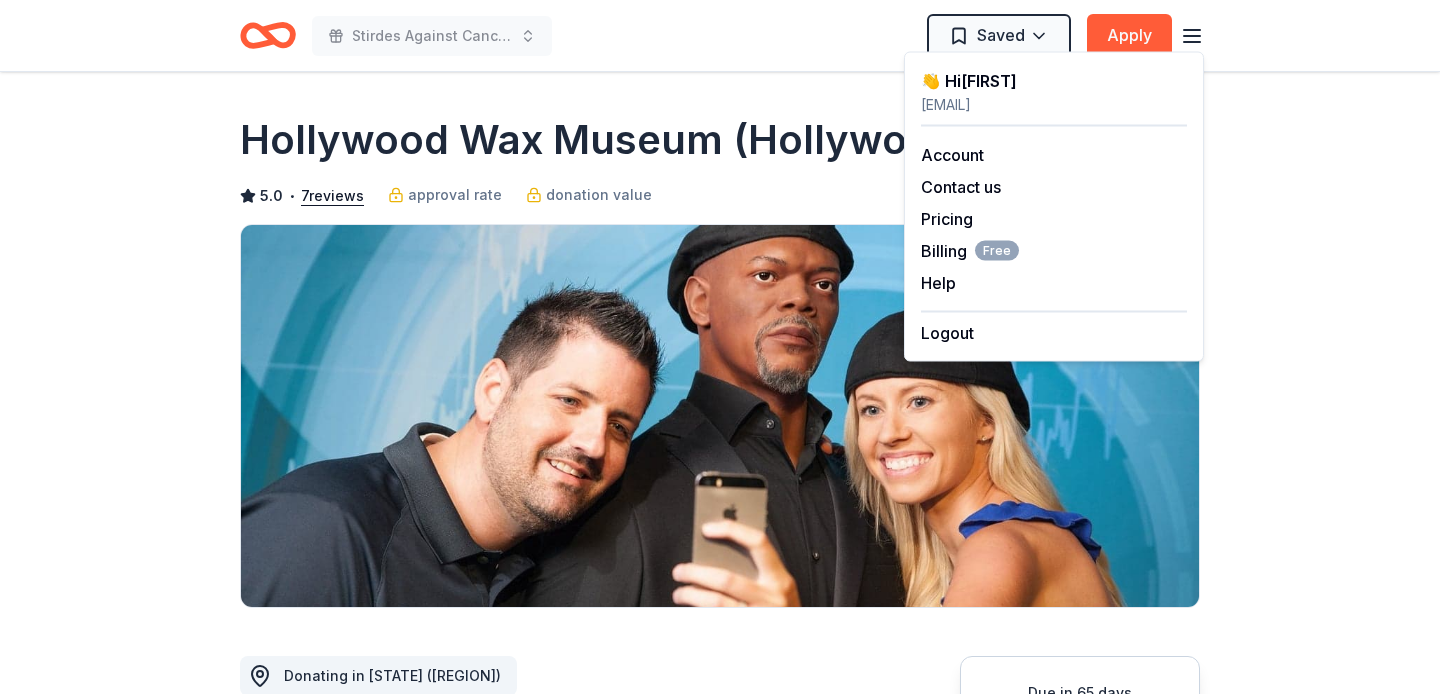 click at bounding box center [720, 416] 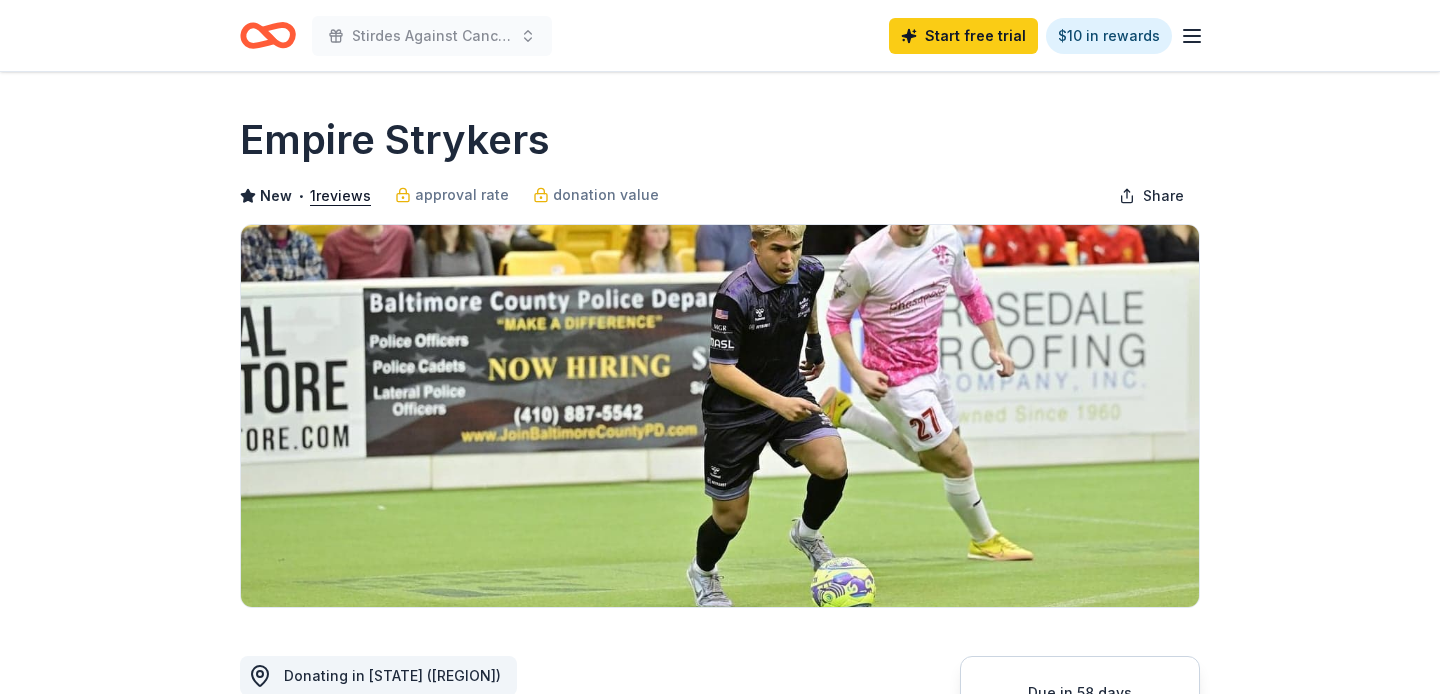 scroll, scrollTop: 0, scrollLeft: 0, axis: both 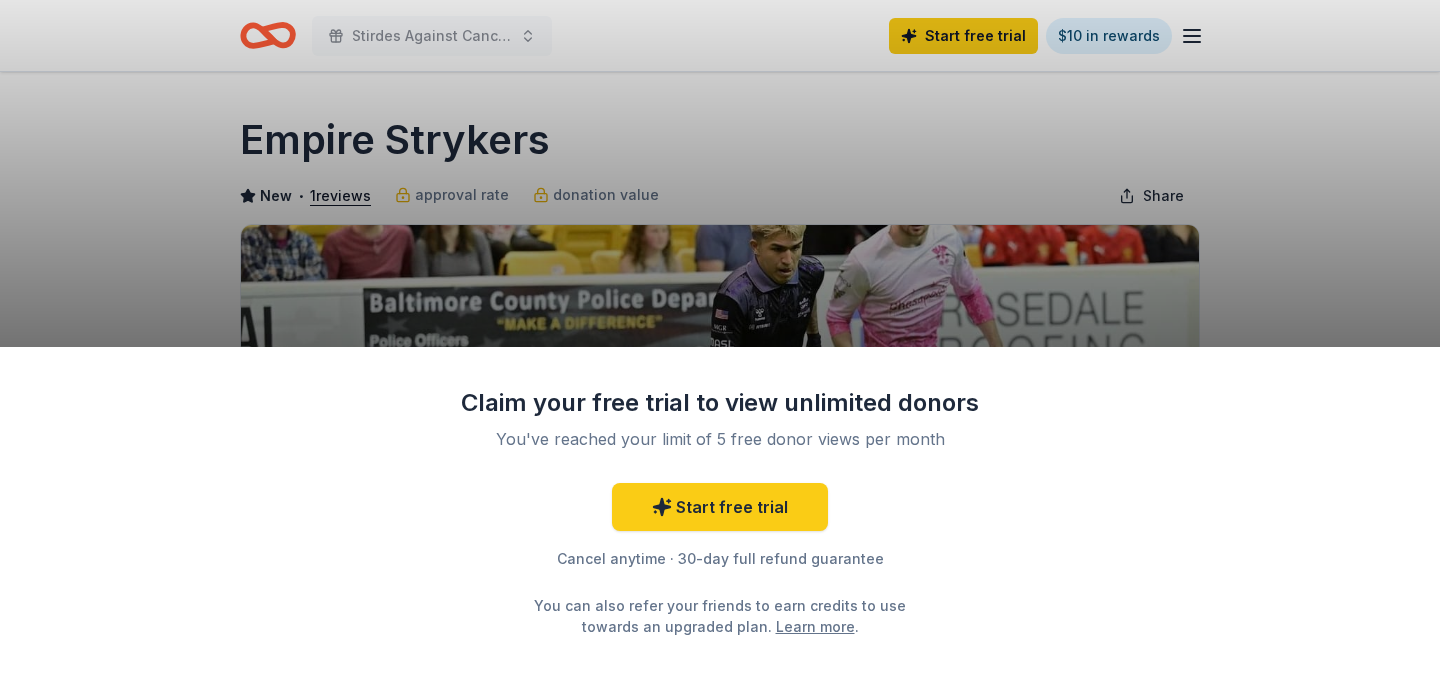 click on "Claim your free trial to view unlimited donors You've reached your limit of 5 free donor views per month Start free  trial Cancel anytime · 30-day full refund guarantee You can also refer your friends to earn credits to use towards an upgraded plan.   Learn more ." at bounding box center [720, 347] 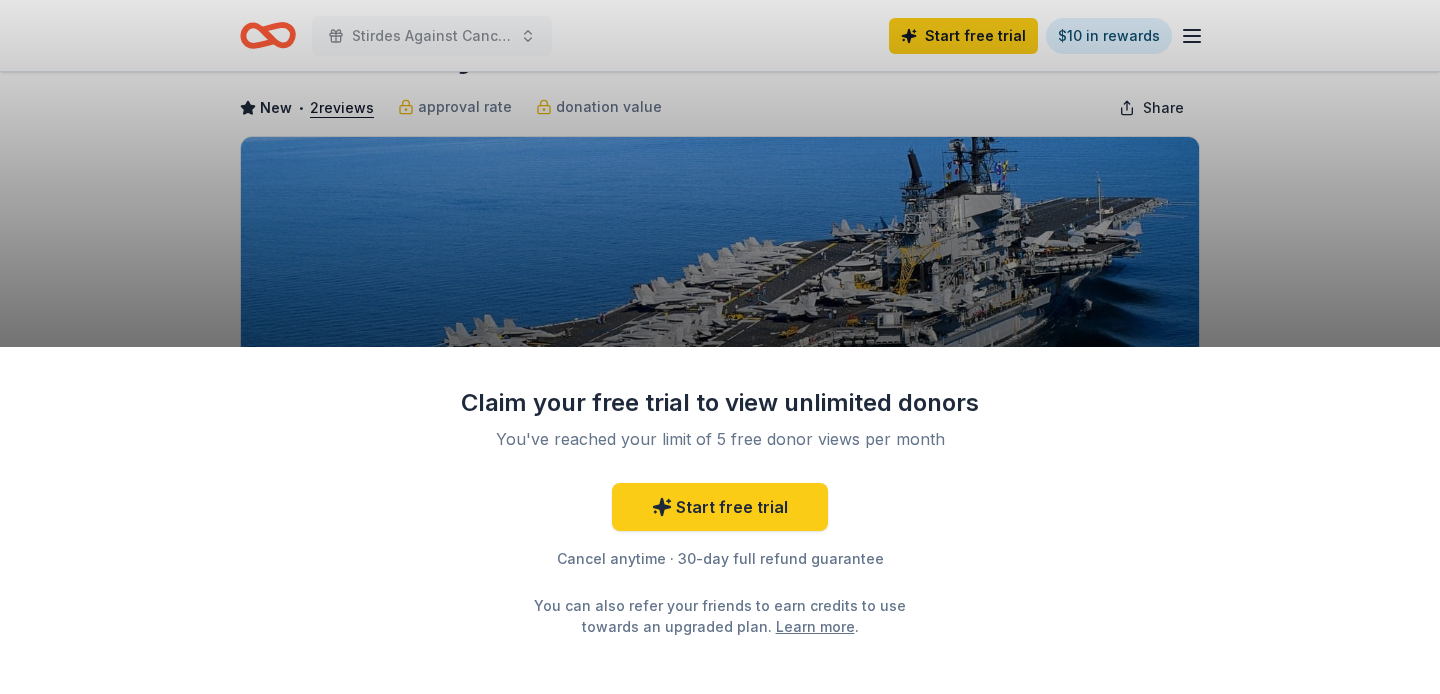 scroll, scrollTop: 101, scrollLeft: 0, axis: vertical 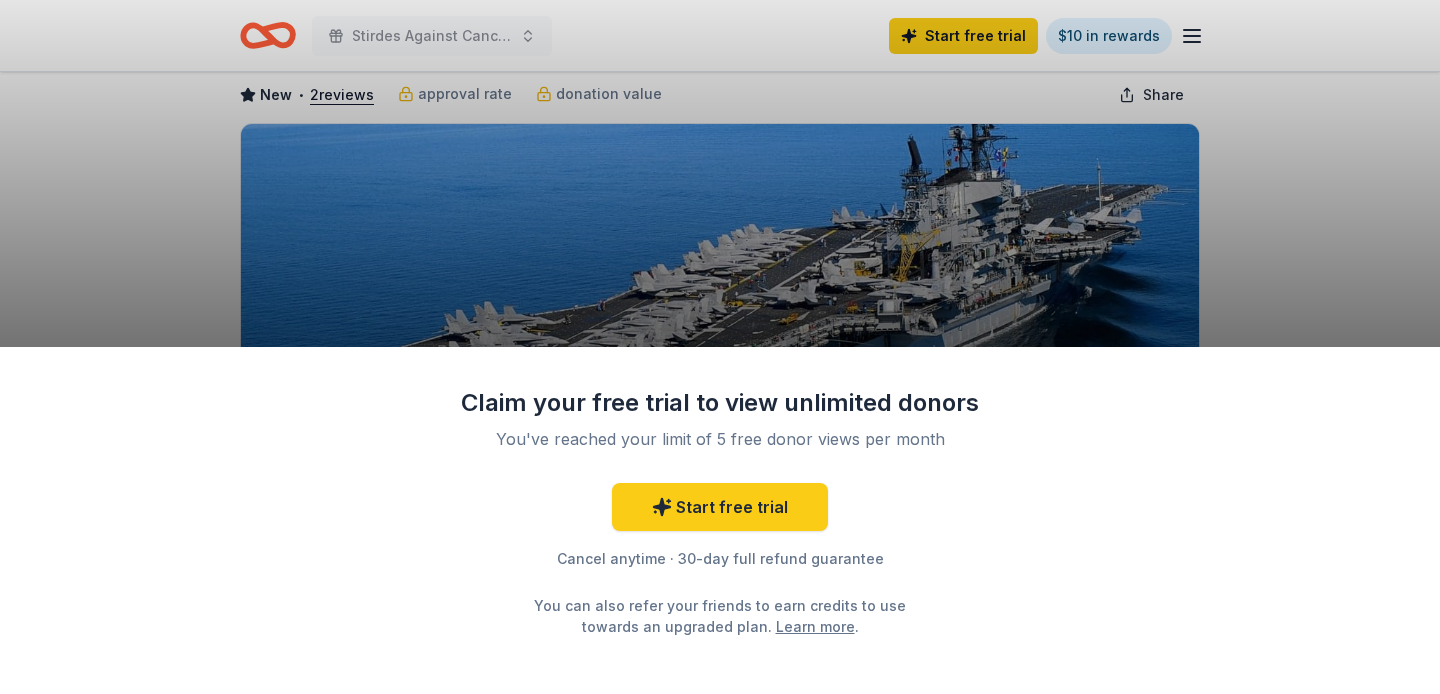 click on "Claim your free trial to view unlimited donors You've reached your limit of 5 free donor views per month Start free  trial Cancel anytime · 30-day full refund guarantee You can also refer your friends to earn credits to use towards an upgraded plan.   Learn more ." at bounding box center (720, 347) 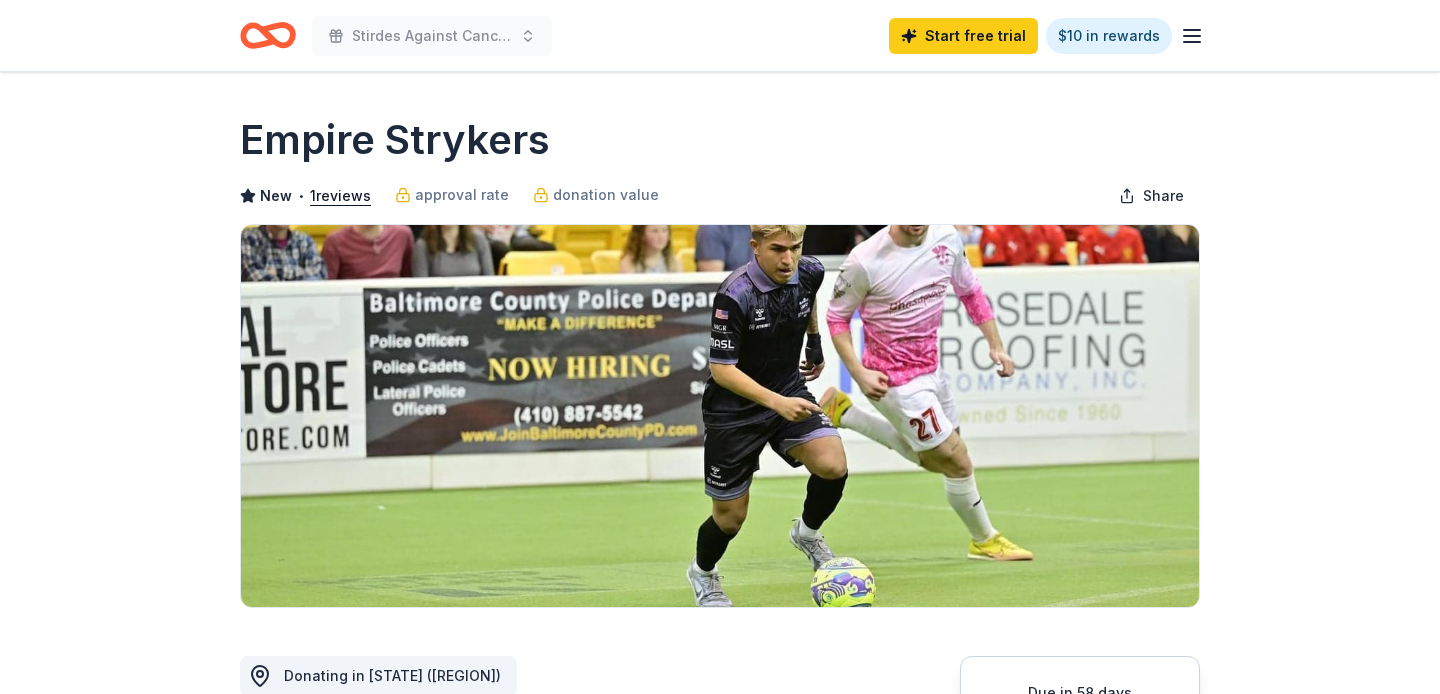 scroll, scrollTop: 0, scrollLeft: 0, axis: both 